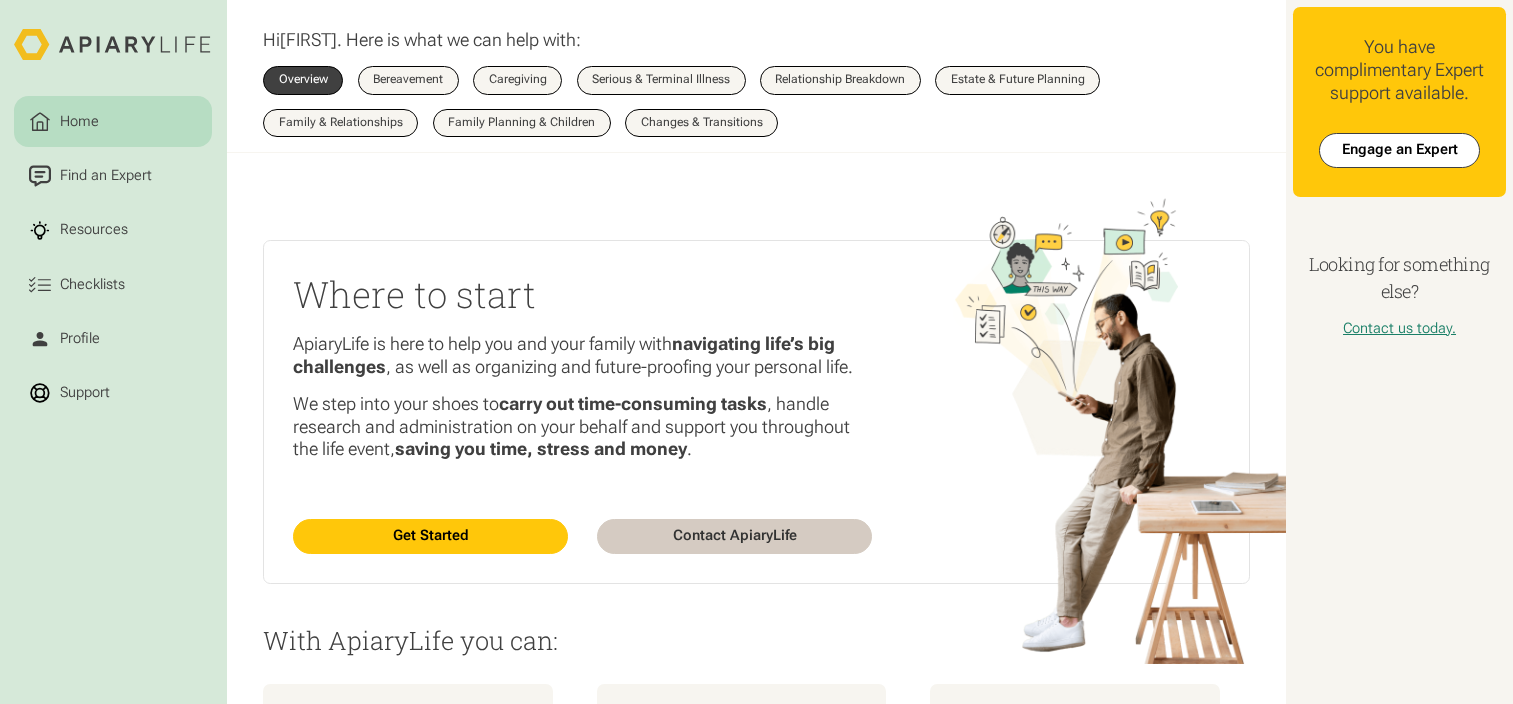 scroll, scrollTop: 0, scrollLeft: 0, axis: both 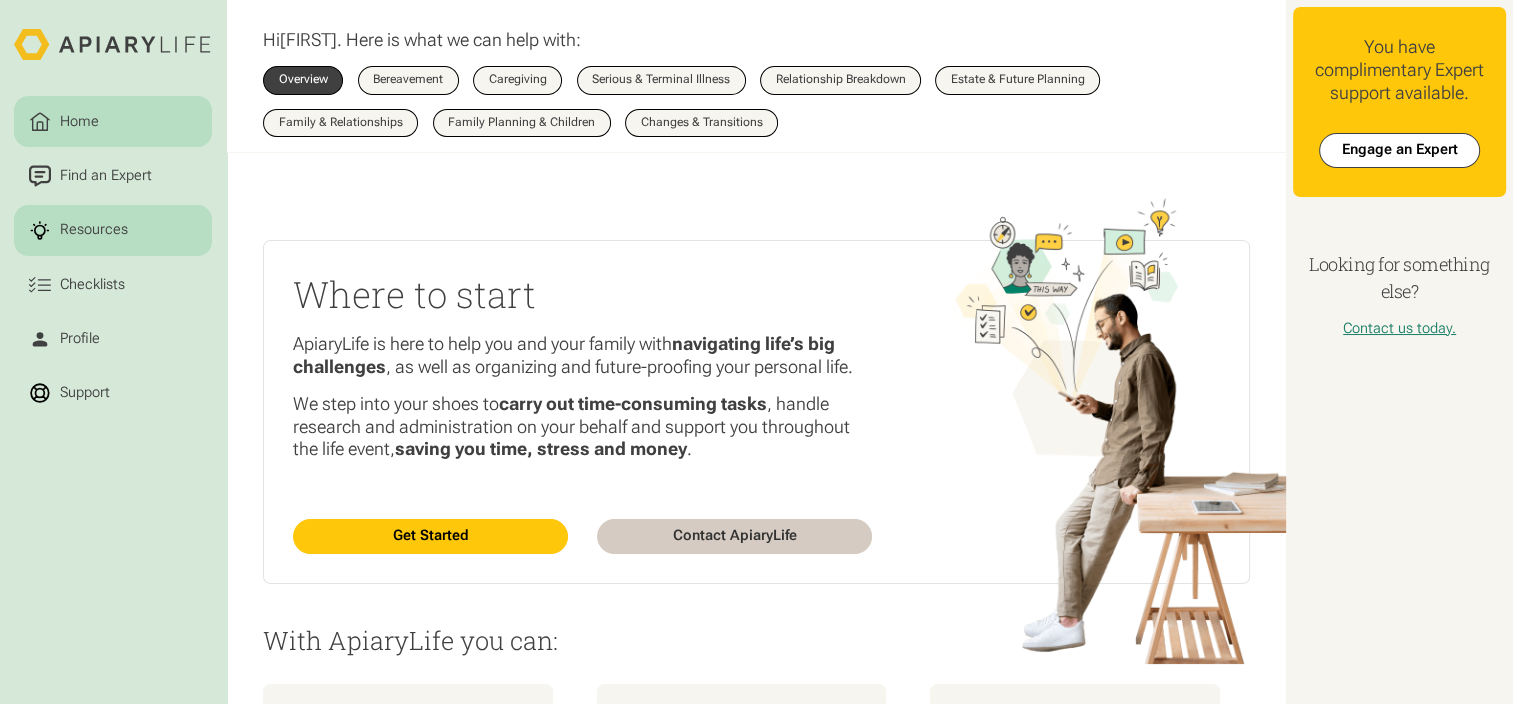 click on "Resources" at bounding box center [93, 231] 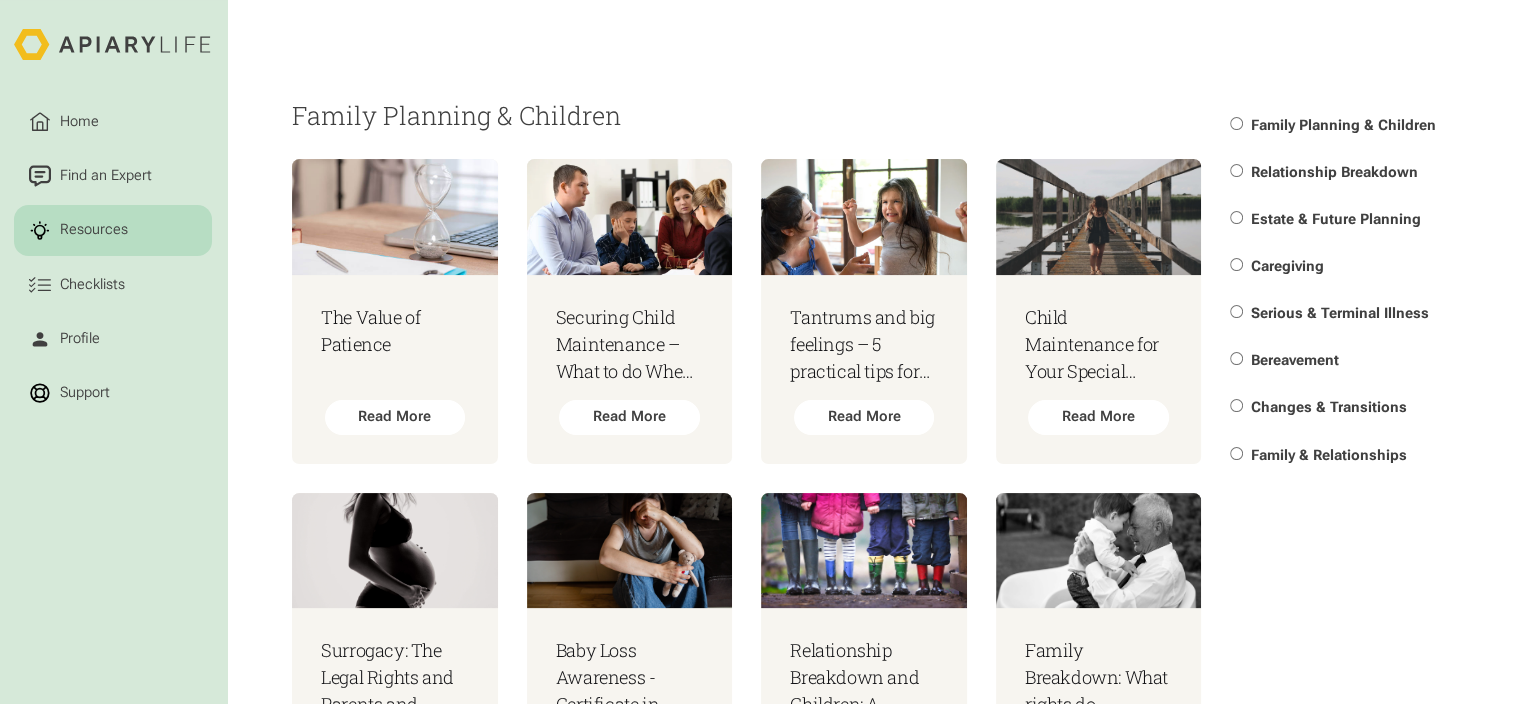 scroll, scrollTop: 300, scrollLeft: 0, axis: vertical 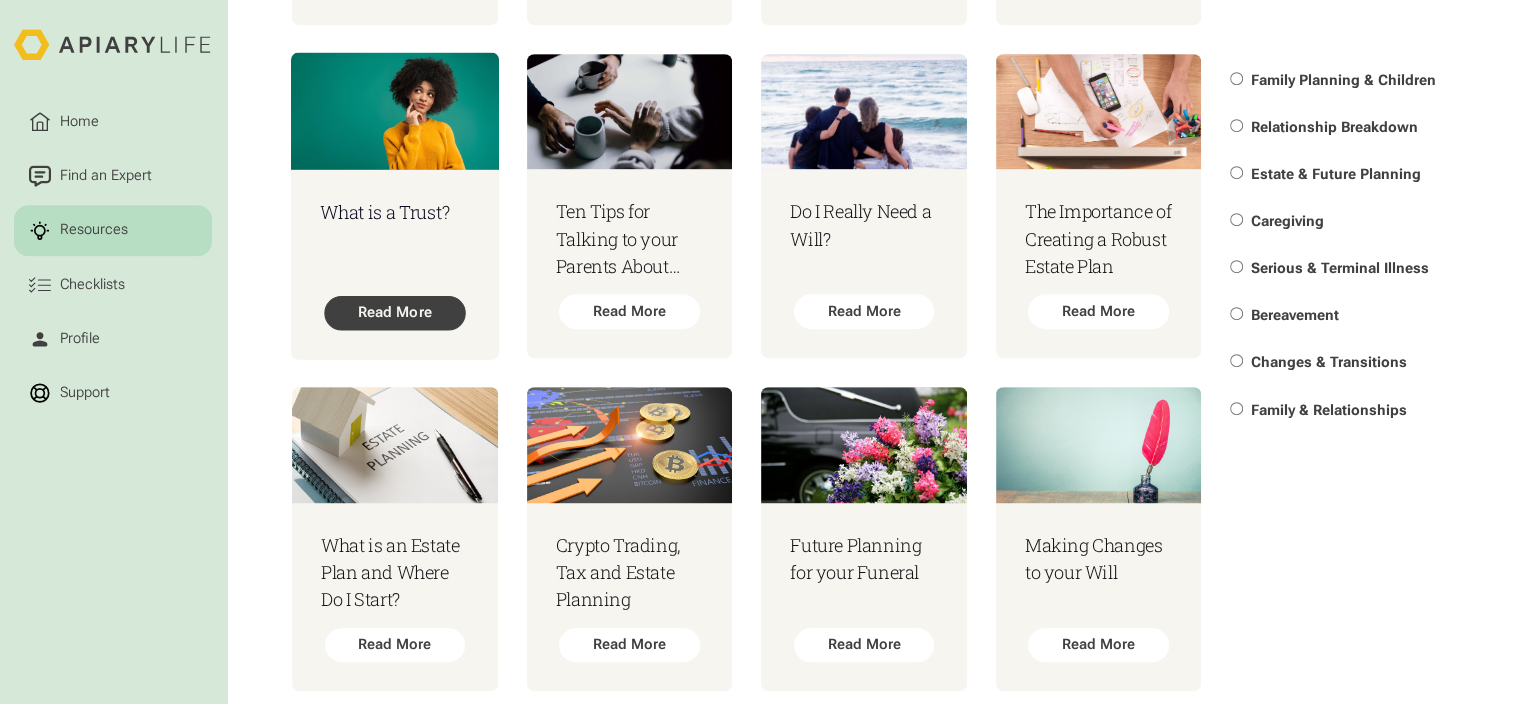 click on "Read More" at bounding box center [395, 312] 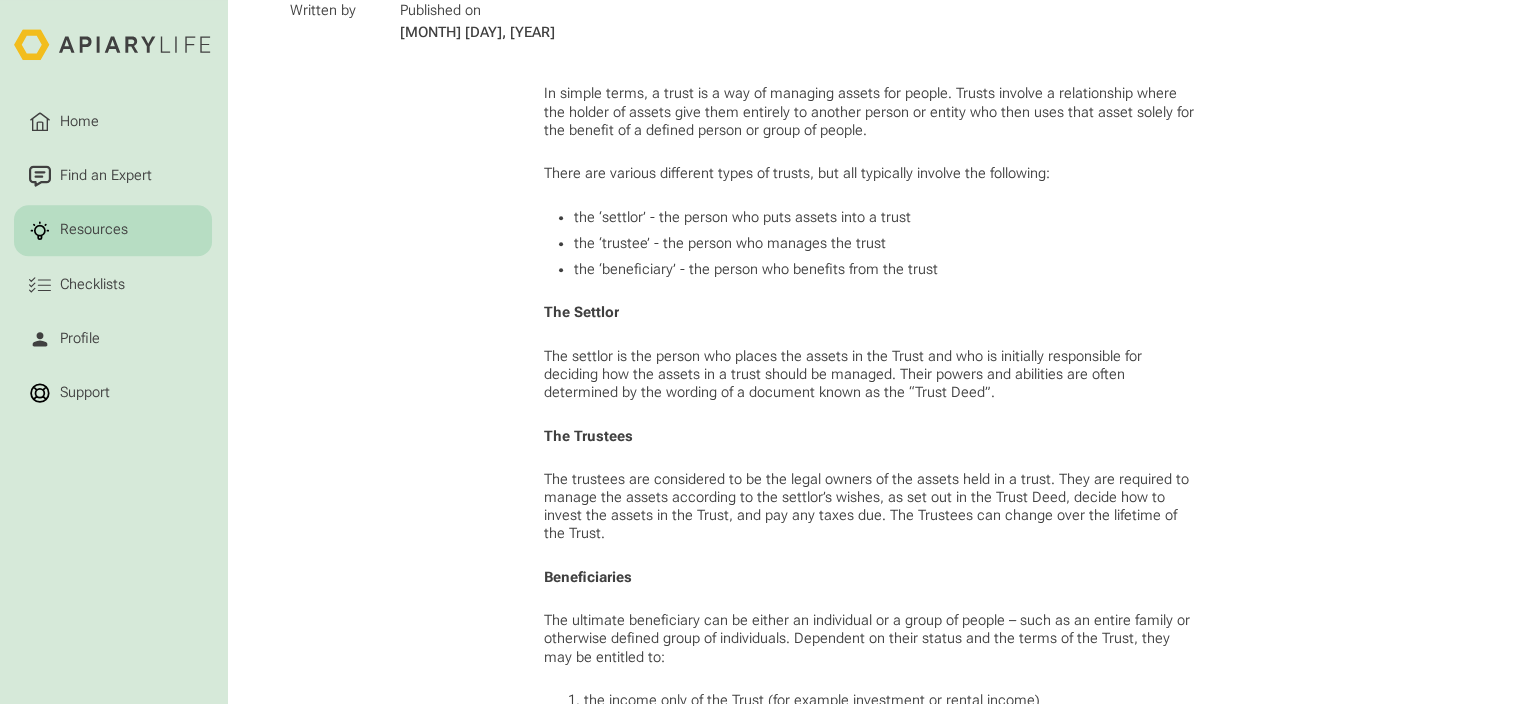 scroll, scrollTop: 1100, scrollLeft: 0, axis: vertical 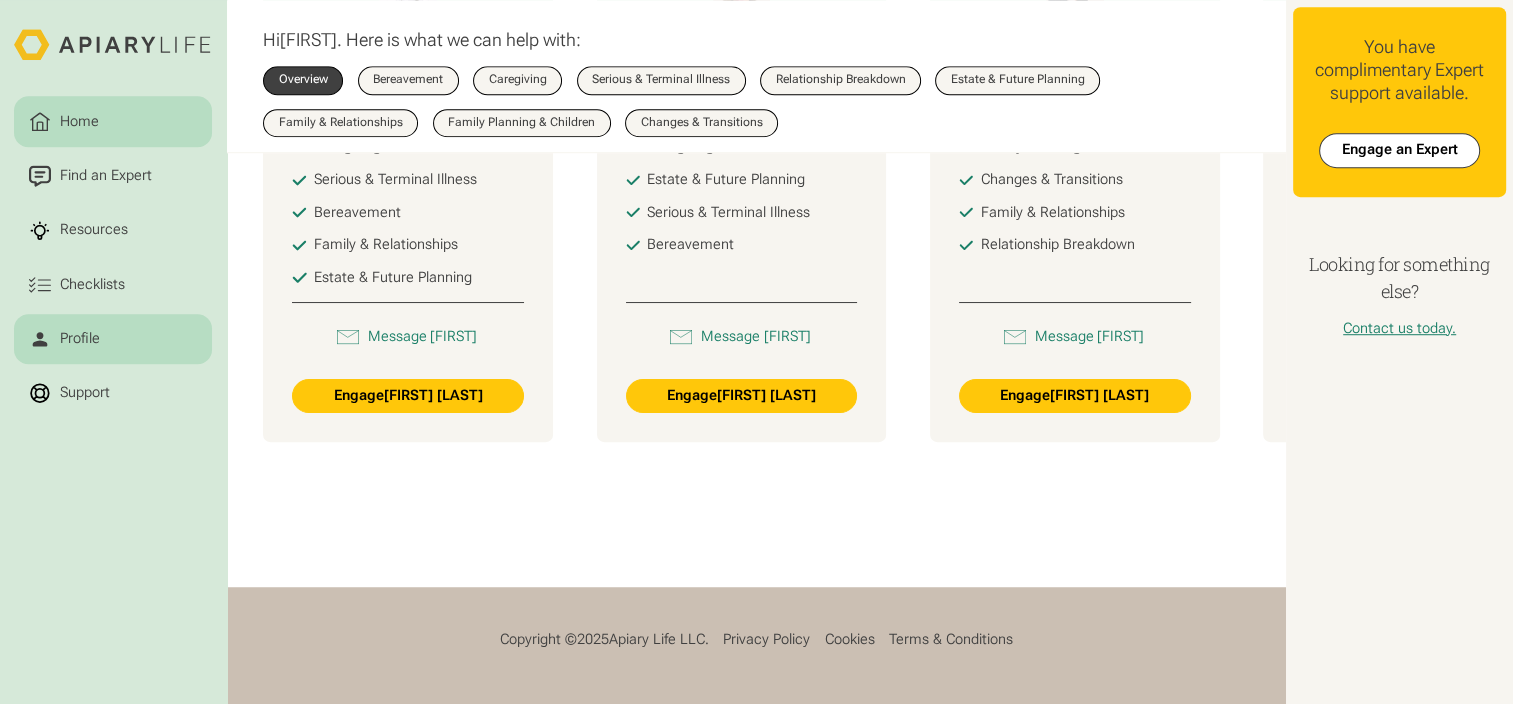 click on "Profile" at bounding box center (113, 338) 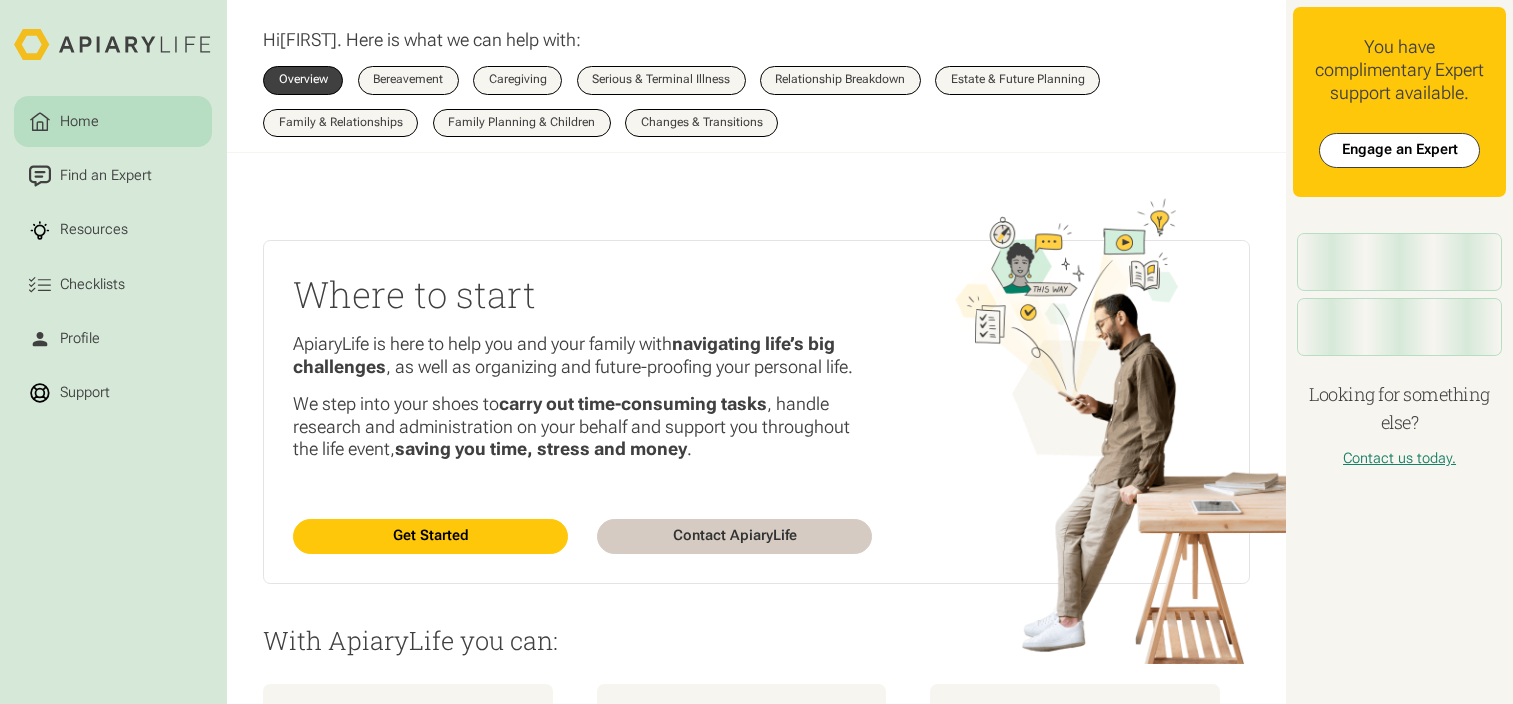 scroll, scrollTop: 0, scrollLeft: 0, axis: both 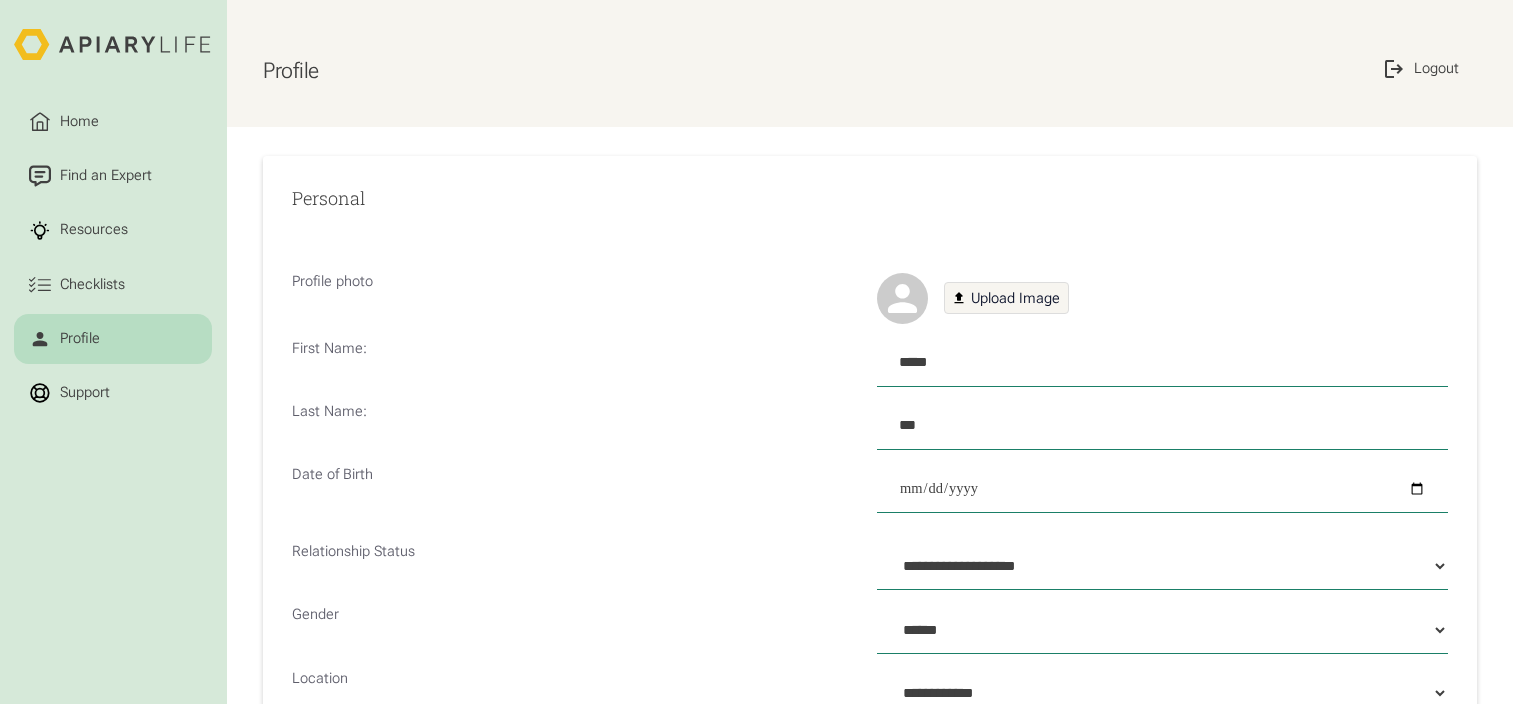 select on "**" 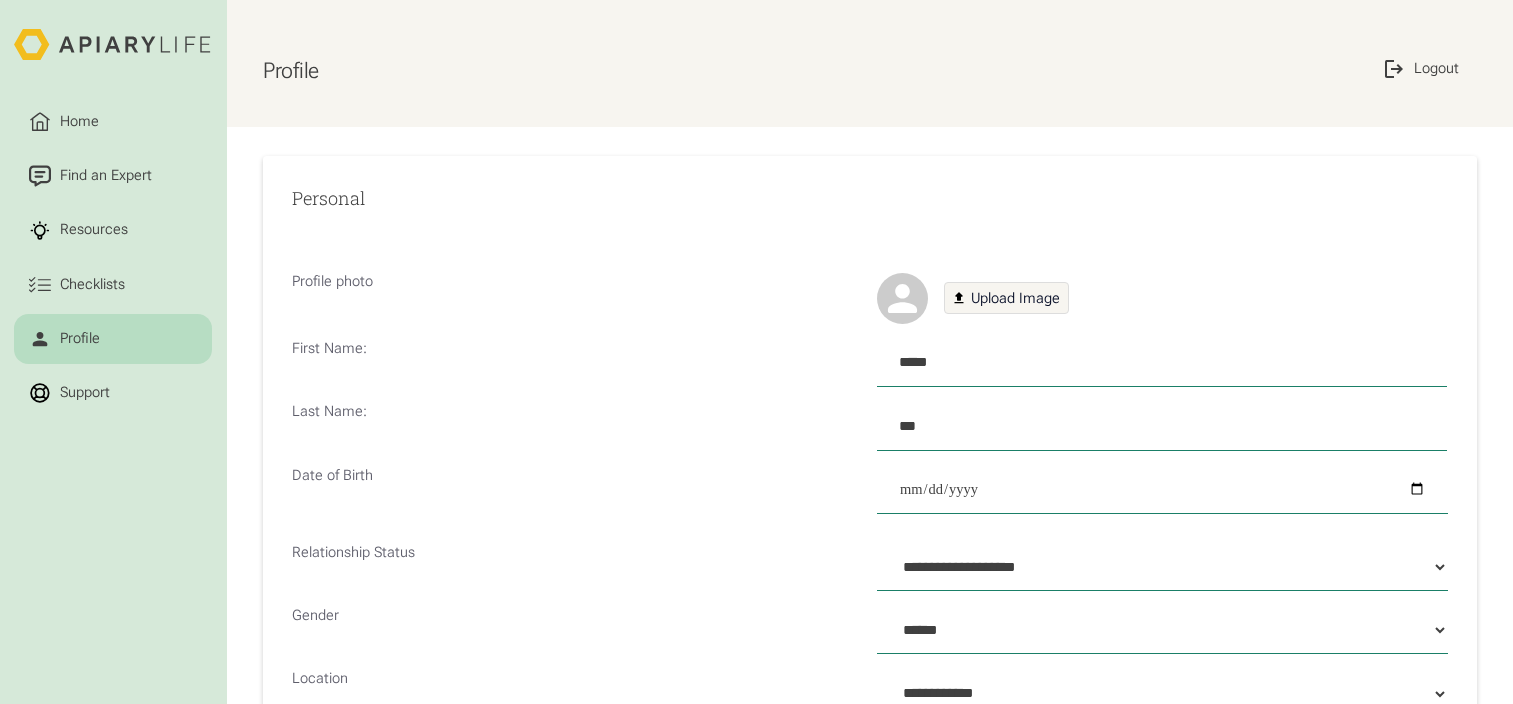 scroll, scrollTop: 0, scrollLeft: 0, axis: both 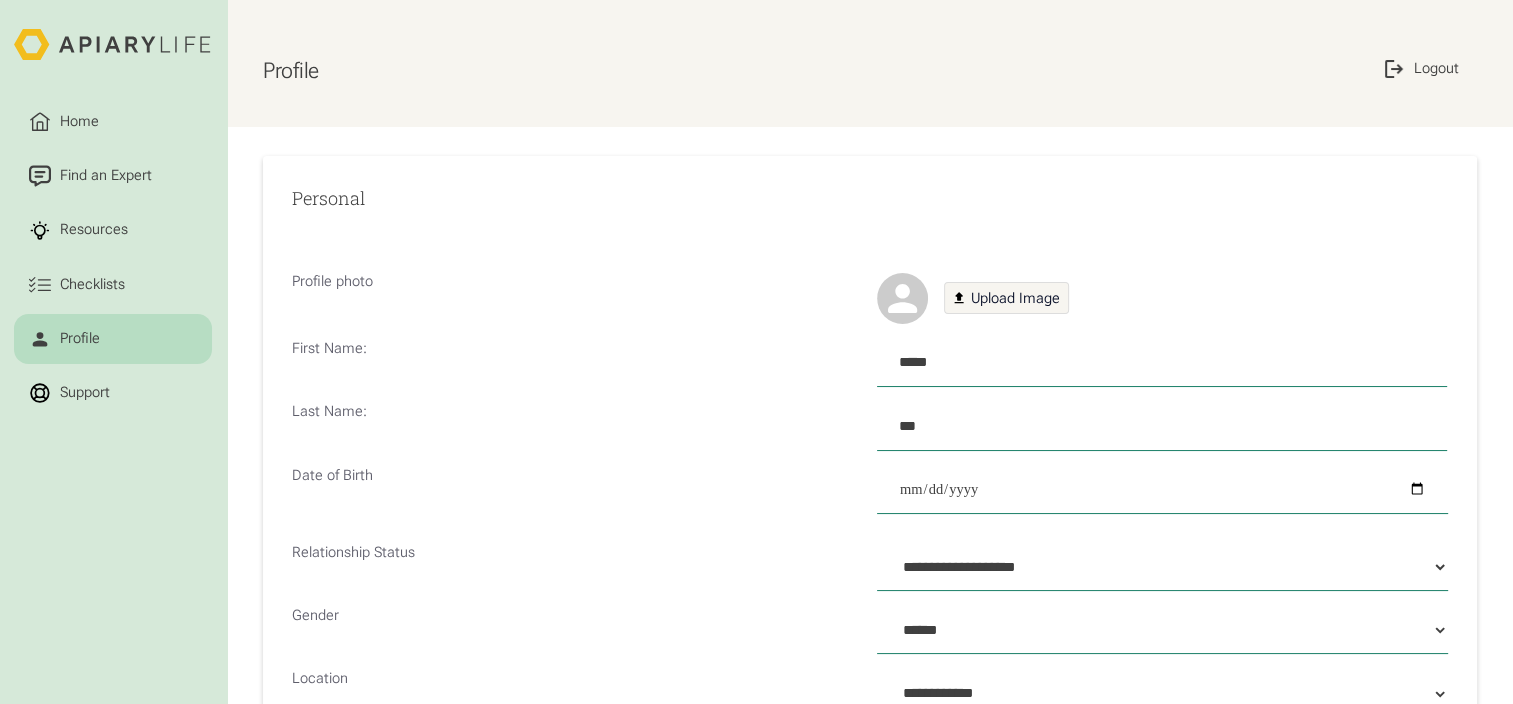 select 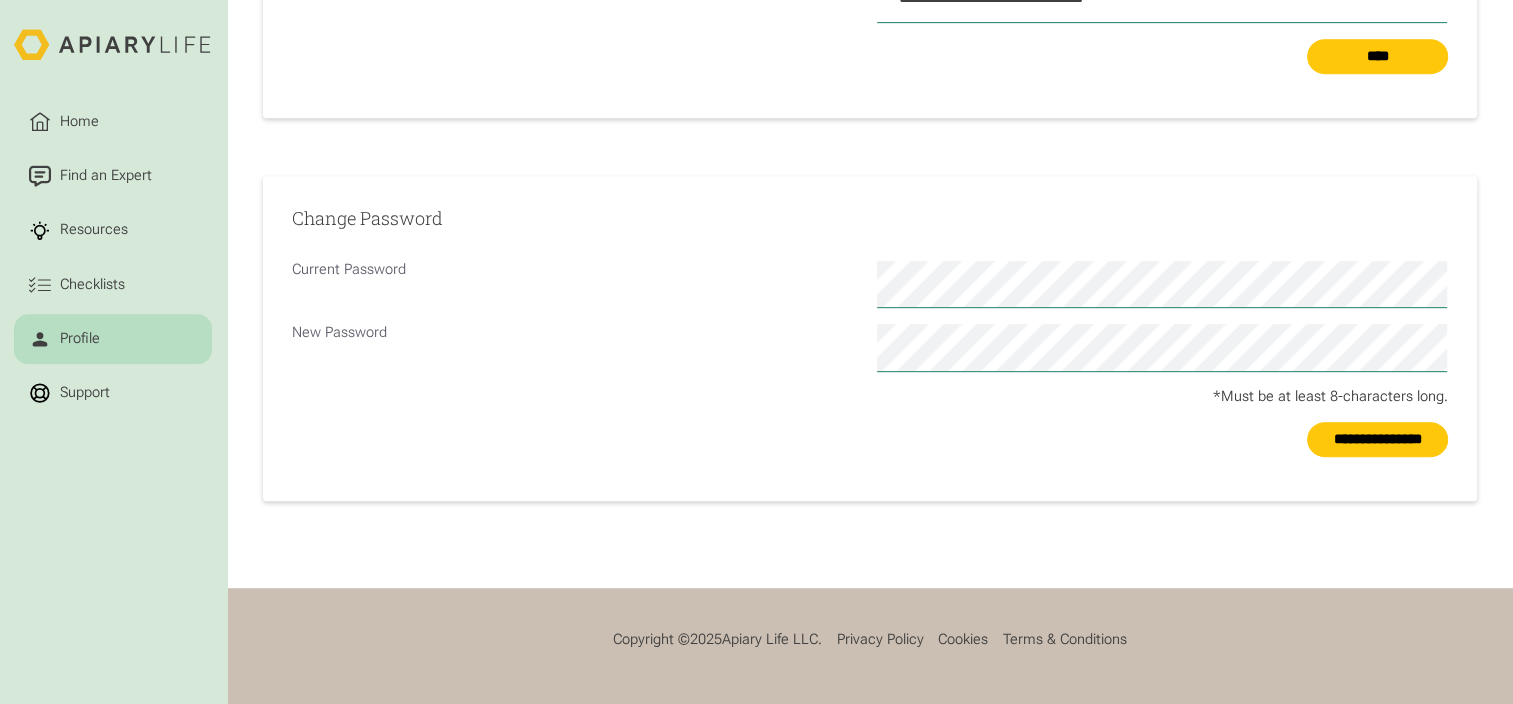scroll, scrollTop: 988, scrollLeft: 0, axis: vertical 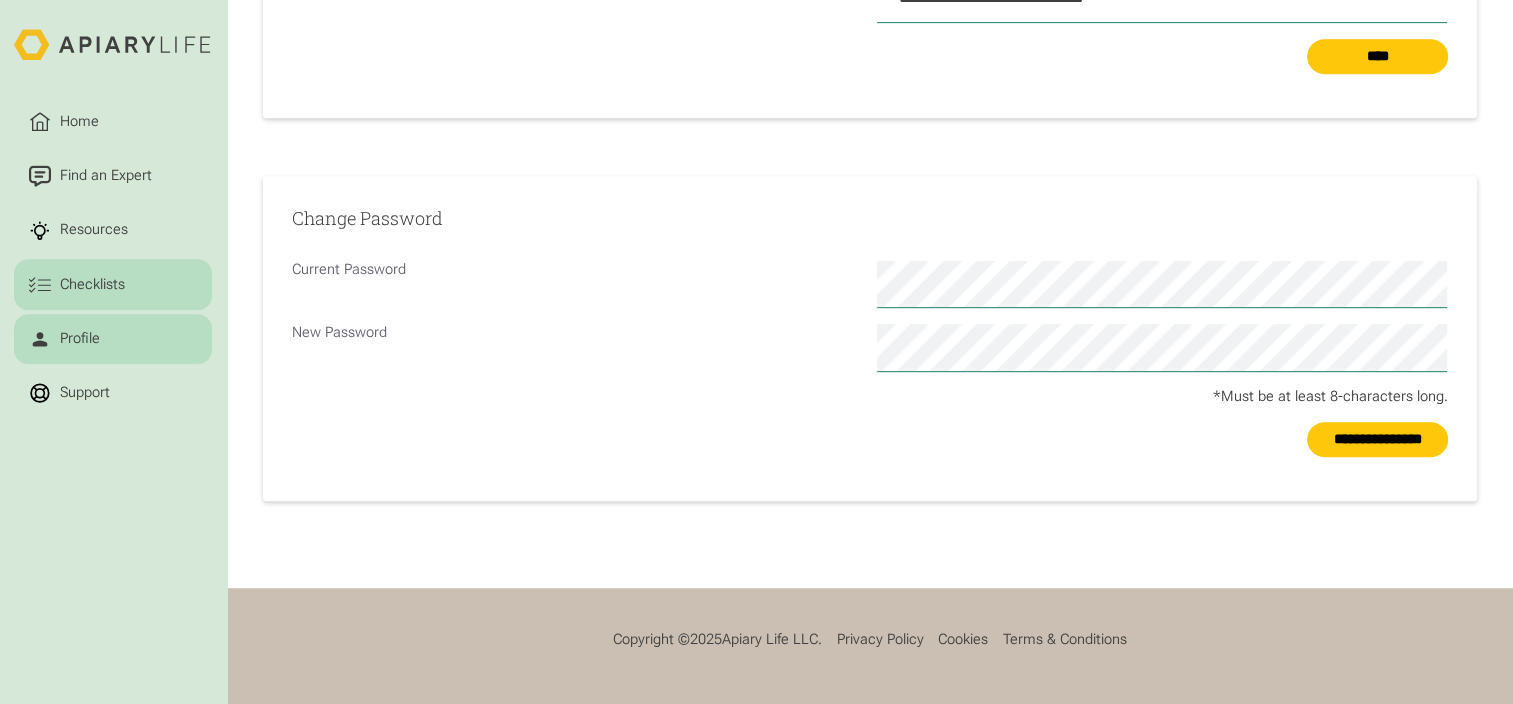 click on "Checklists" at bounding box center [92, 285] 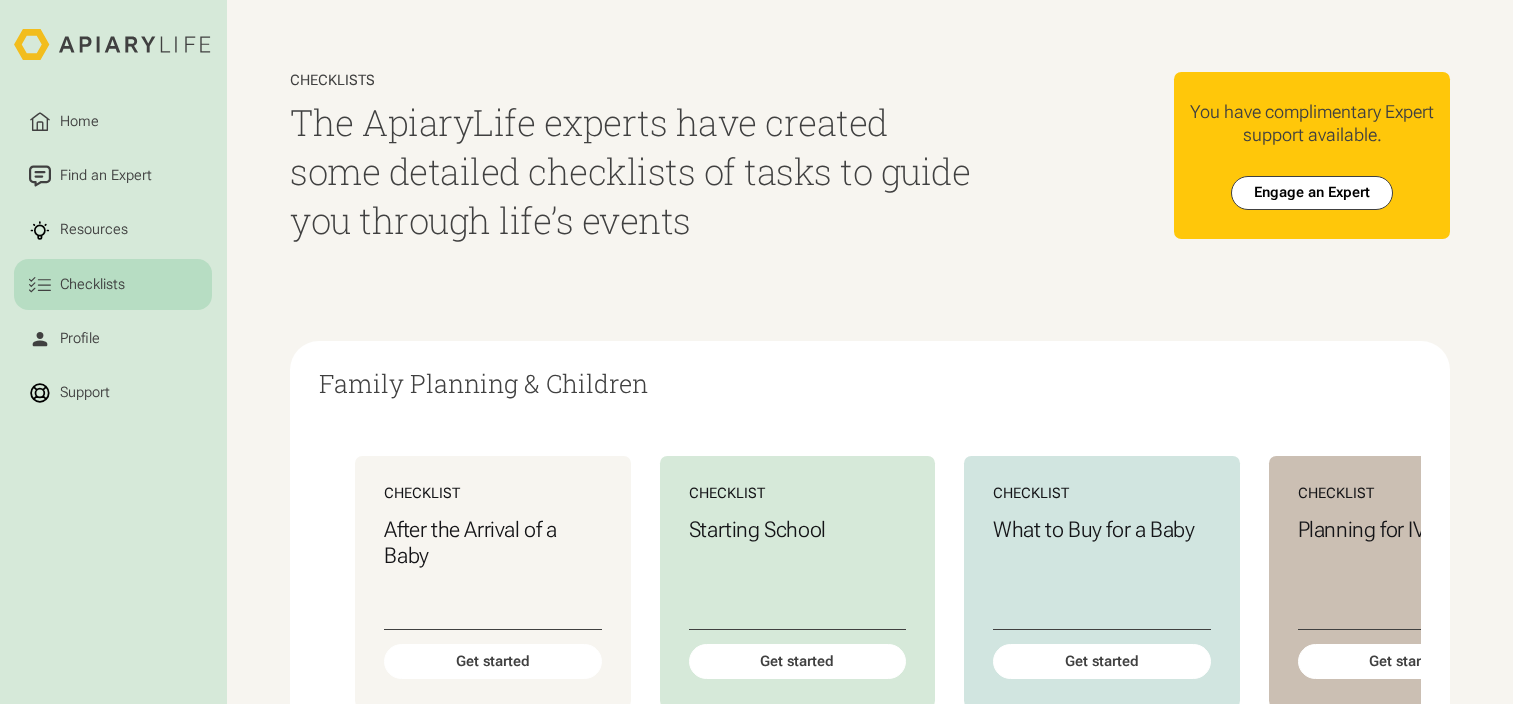 scroll, scrollTop: 0, scrollLeft: 0, axis: both 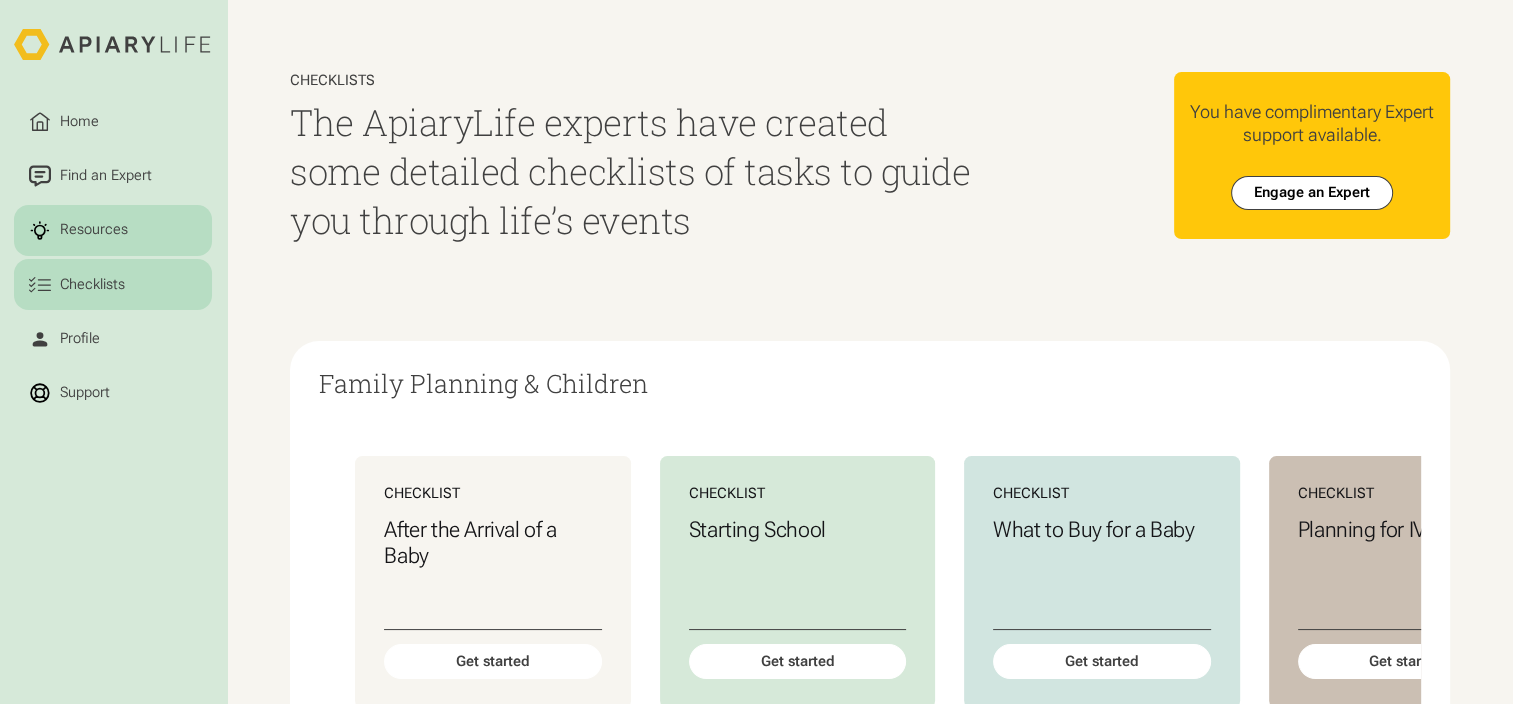 click on "Resources" at bounding box center (93, 231) 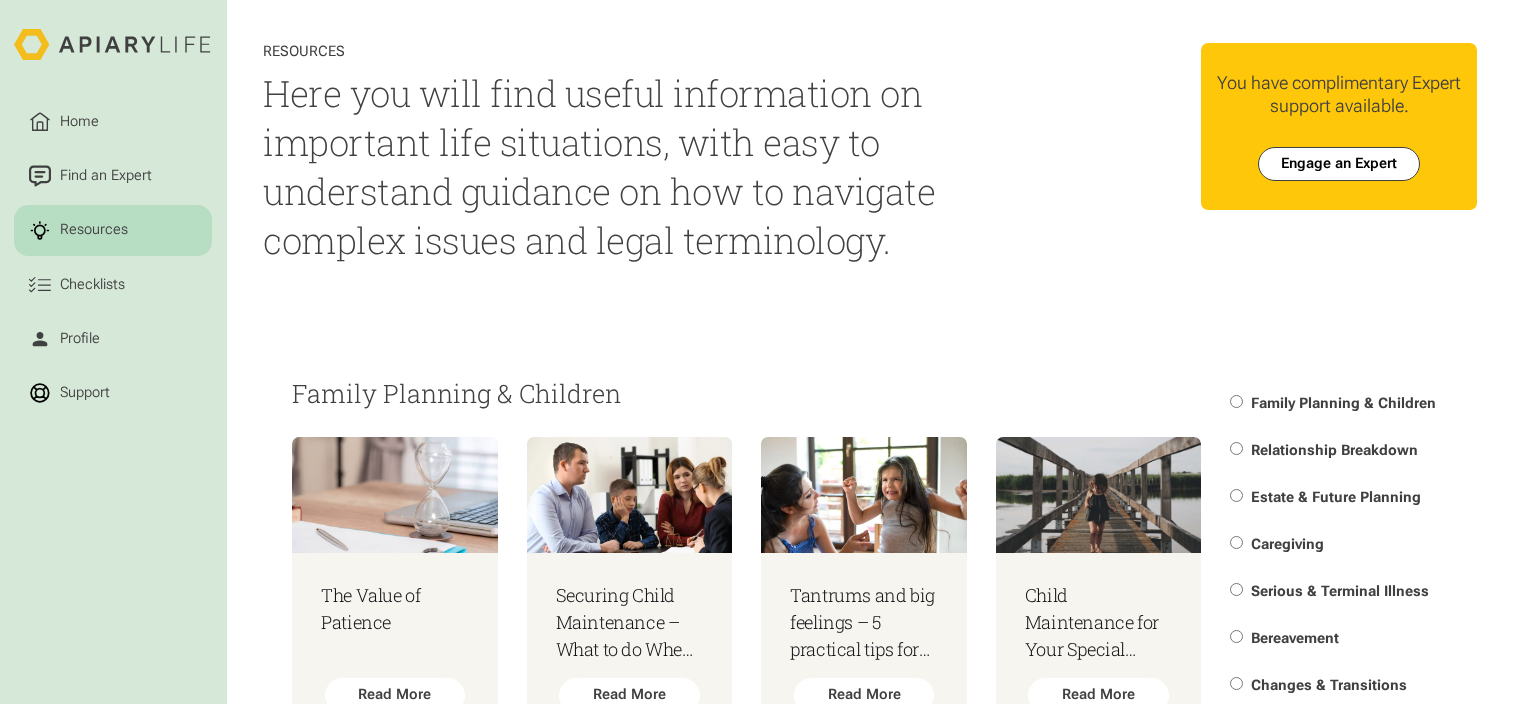 scroll, scrollTop: 0, scrollLeft: 0, axis: both 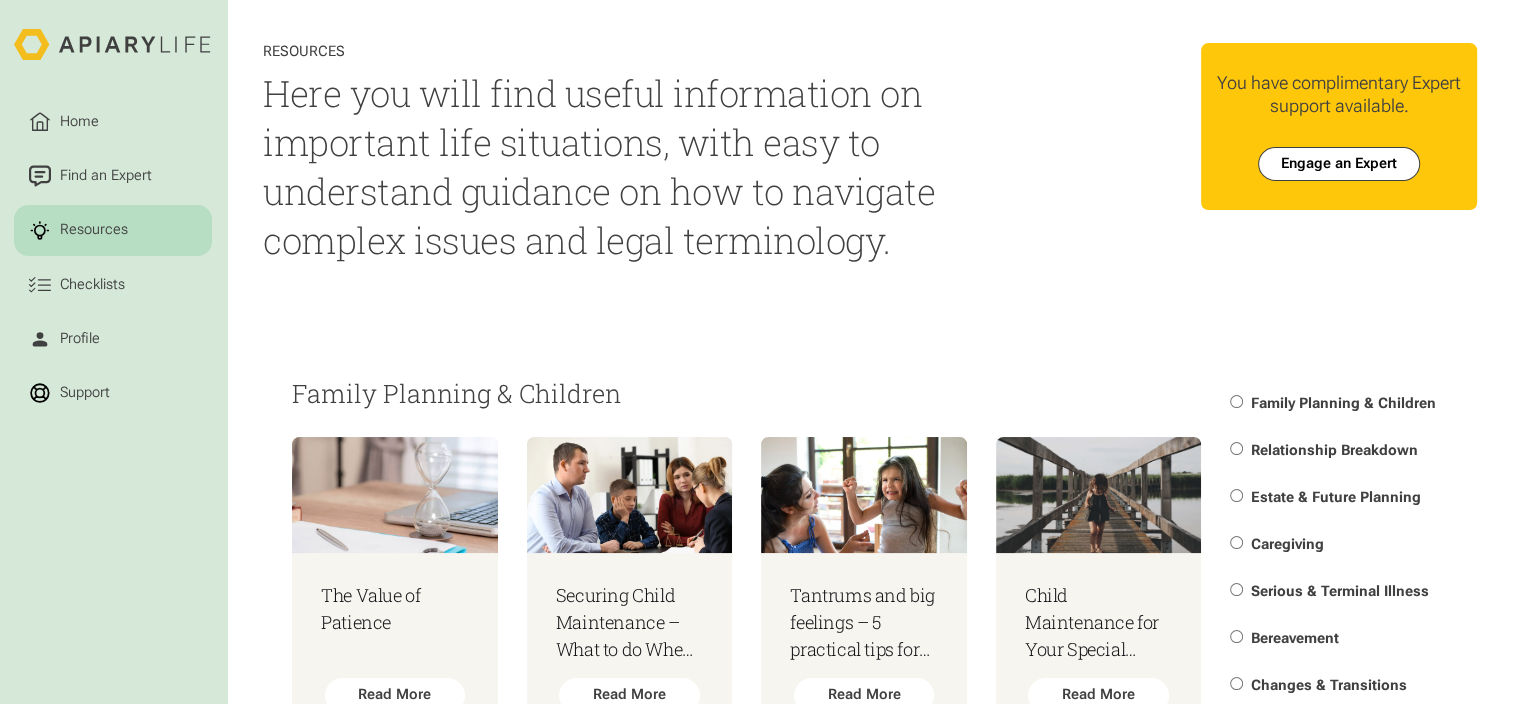click on "Home
Find an Expert
Resources
Checklists
Profile
Support Resources Here you will find useful information on important life situations, with easy to understand guidance on how to navigate complex issues and legal terminology.
Home
Find an Expert
Resources
Checklists You have complimentary Expert support available. Engage an Expert Family Planning & Children The Value of Patience Read More Securing Child Maintenance – What to do When the Paying Parent Lives Abroad Read More Tantrums and big feelings – 5 practical tips for managing children’s challenging behaviour Read More Child Maintenance for Your Special Needs Child Read More Surrogacy: The Legal Rights and Parents and Surrogates Explained Read More Baby Loss Awareness - Certificate in Memory Read More Relationship Breakdown and Children: A Whistle-Stop Tour Read More Name" at bounding box center [756, 352] 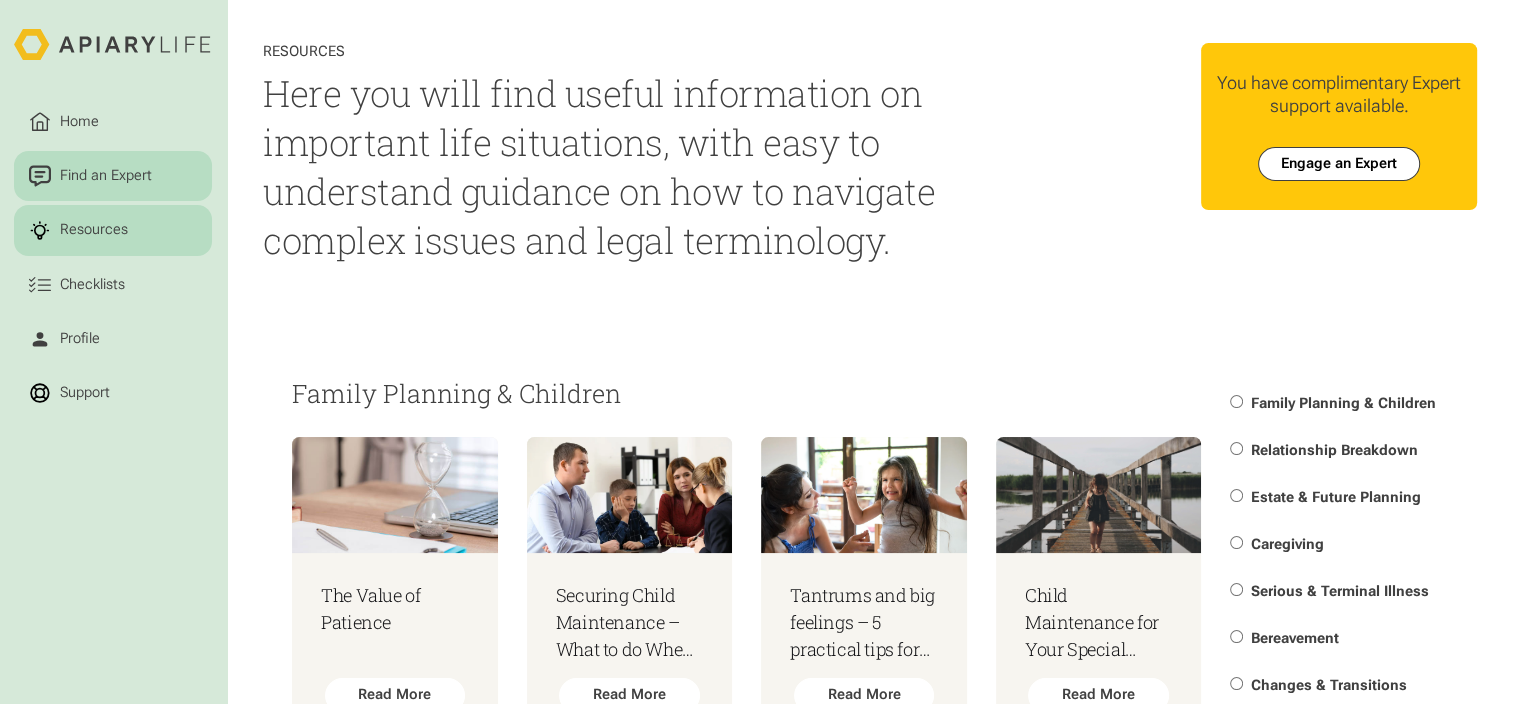 click on "Find an Expert" at bounding box center (105, 176) 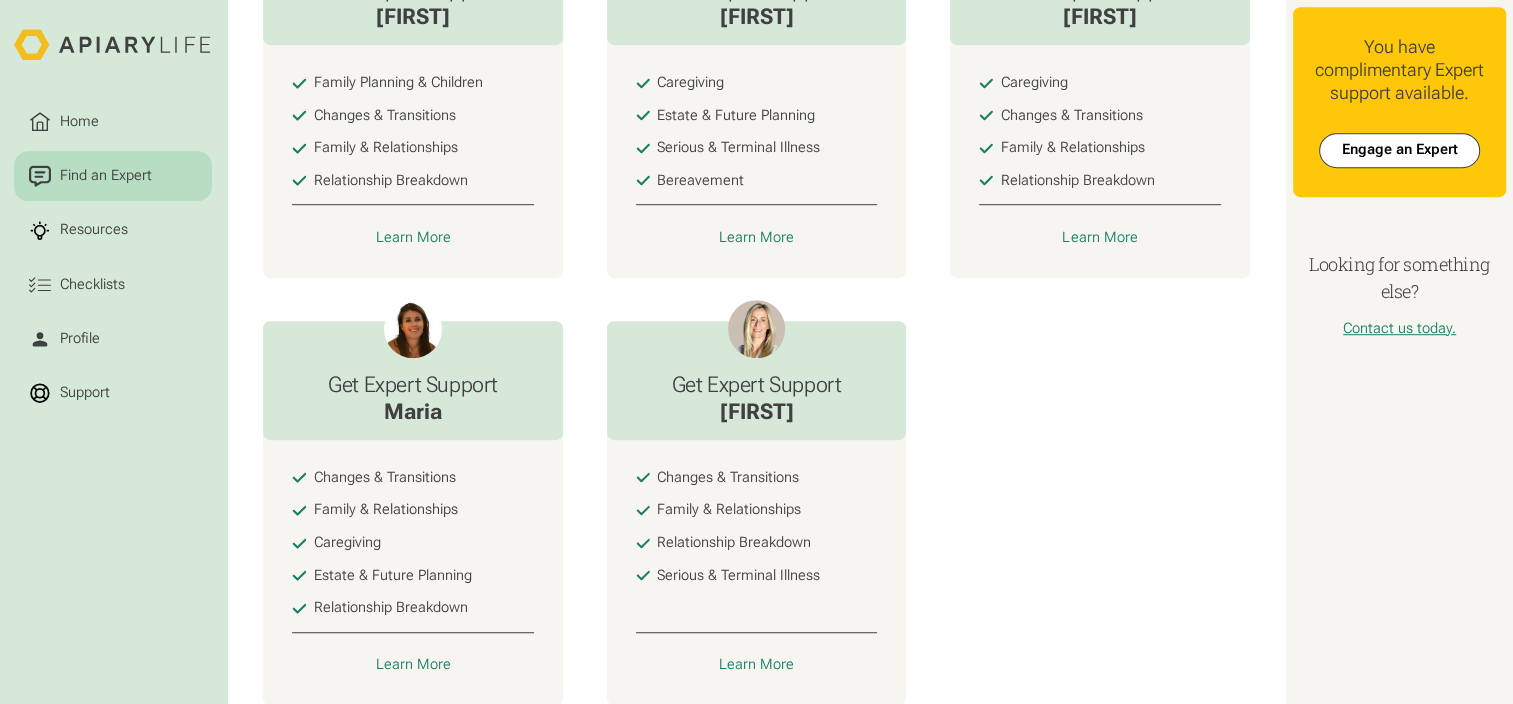 scroll, scrollTop: 1307, scrollLeft: 0, axis: vertical 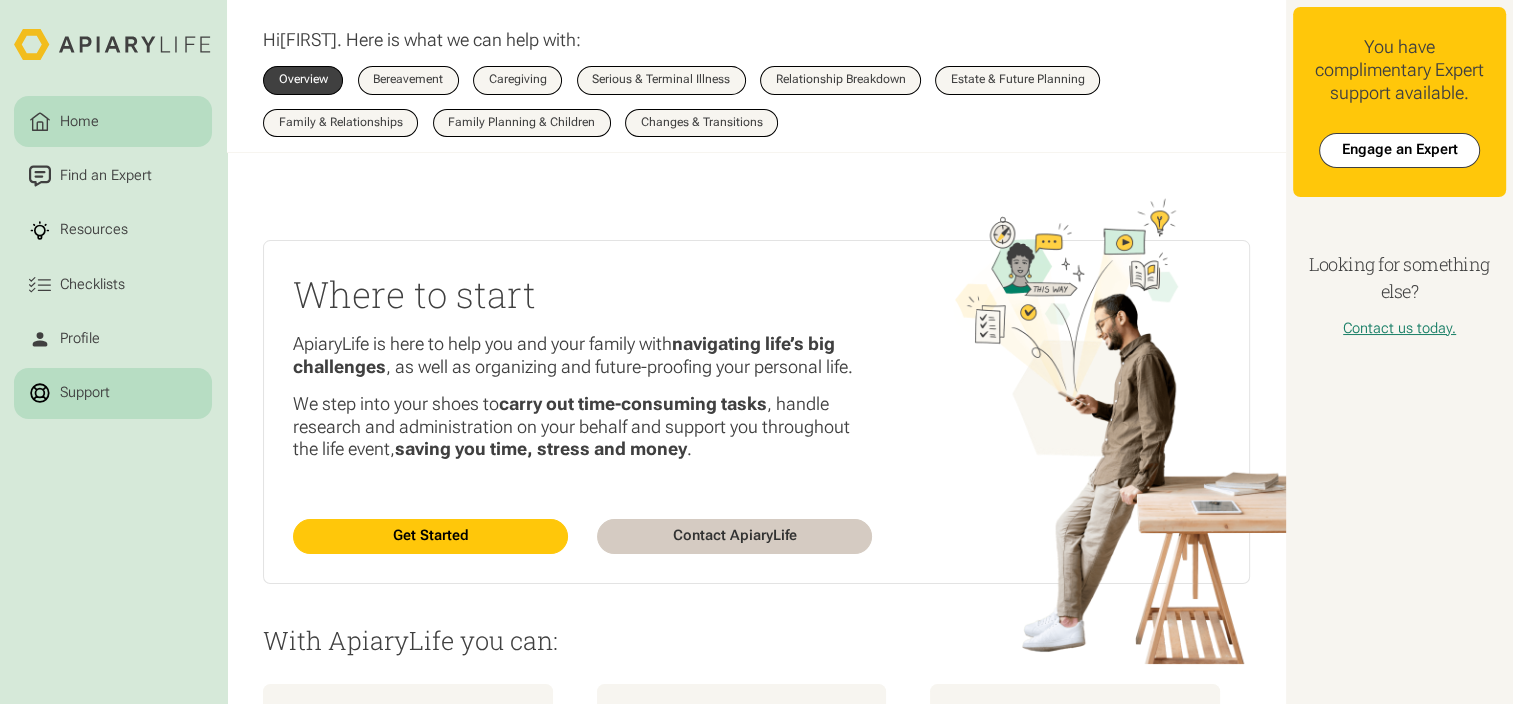 click on "Support" at bounding box center (84, 393) 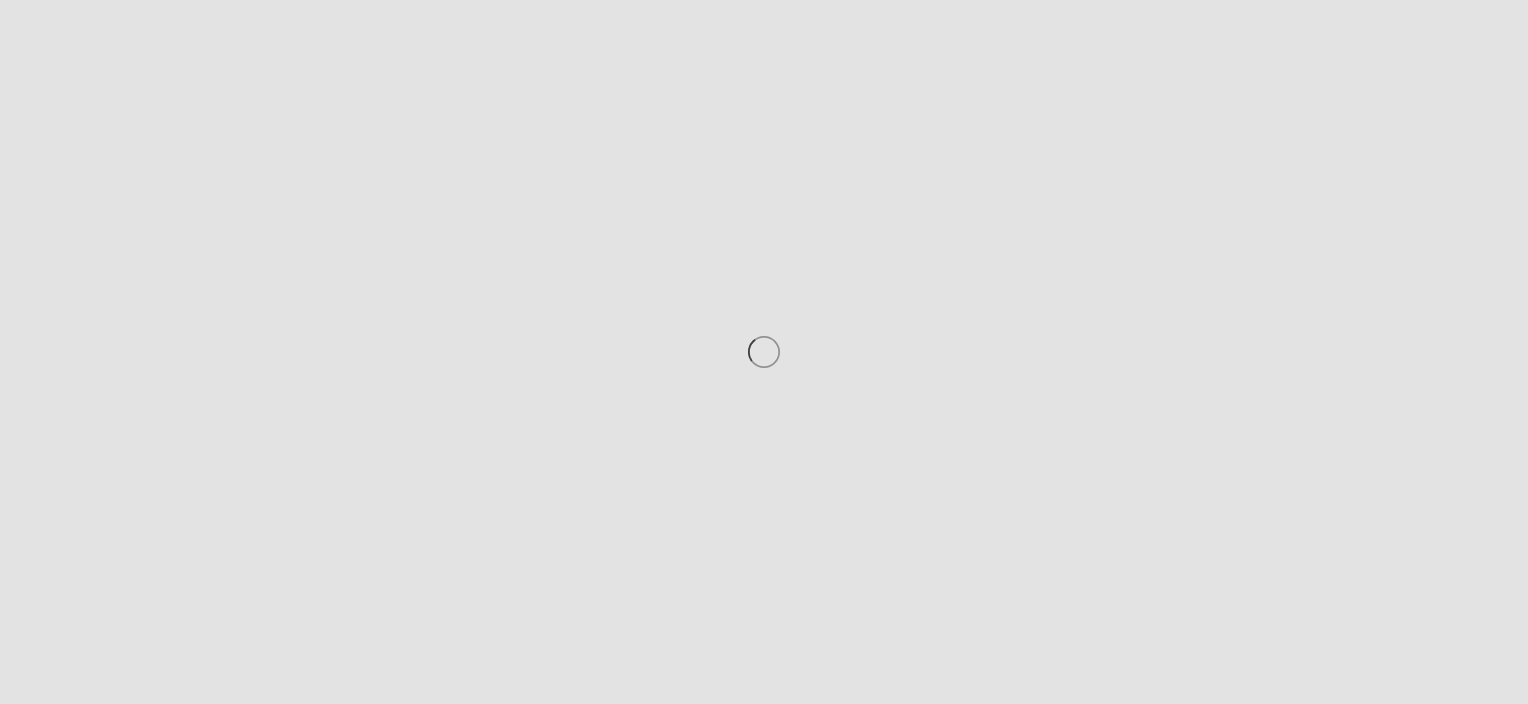scroll, scrollTop: 0, scrollLeft: 0, axis: both 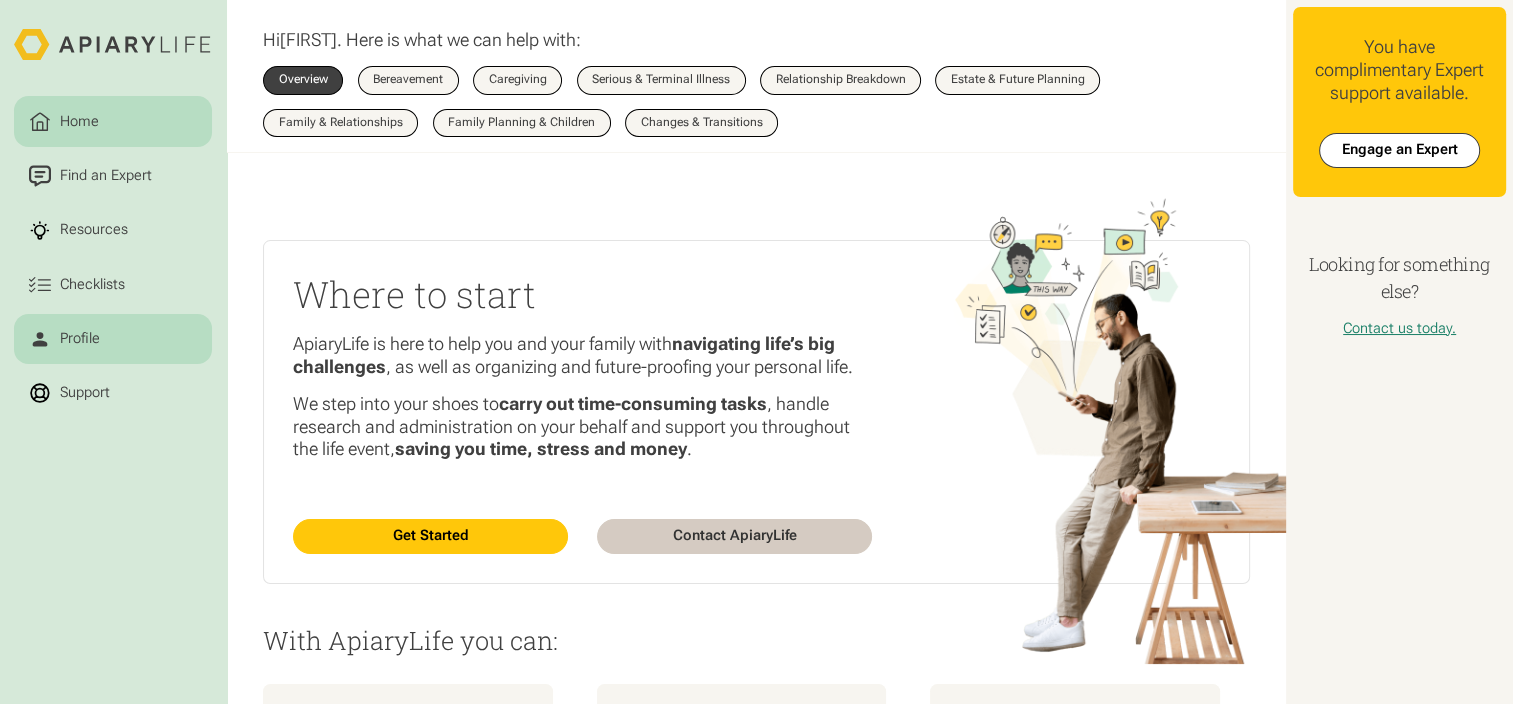 click on "Profile" at bounding box center (113, 339) 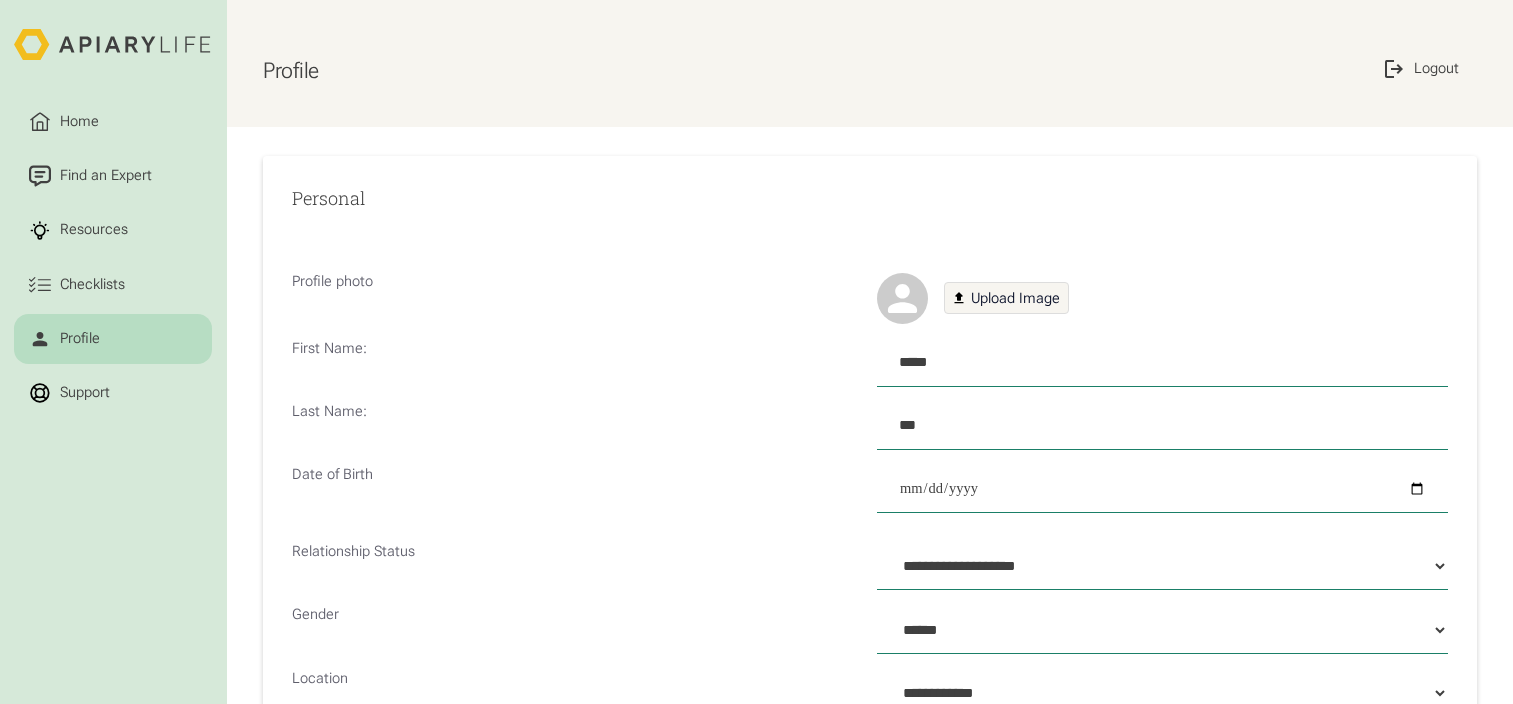select on "**" 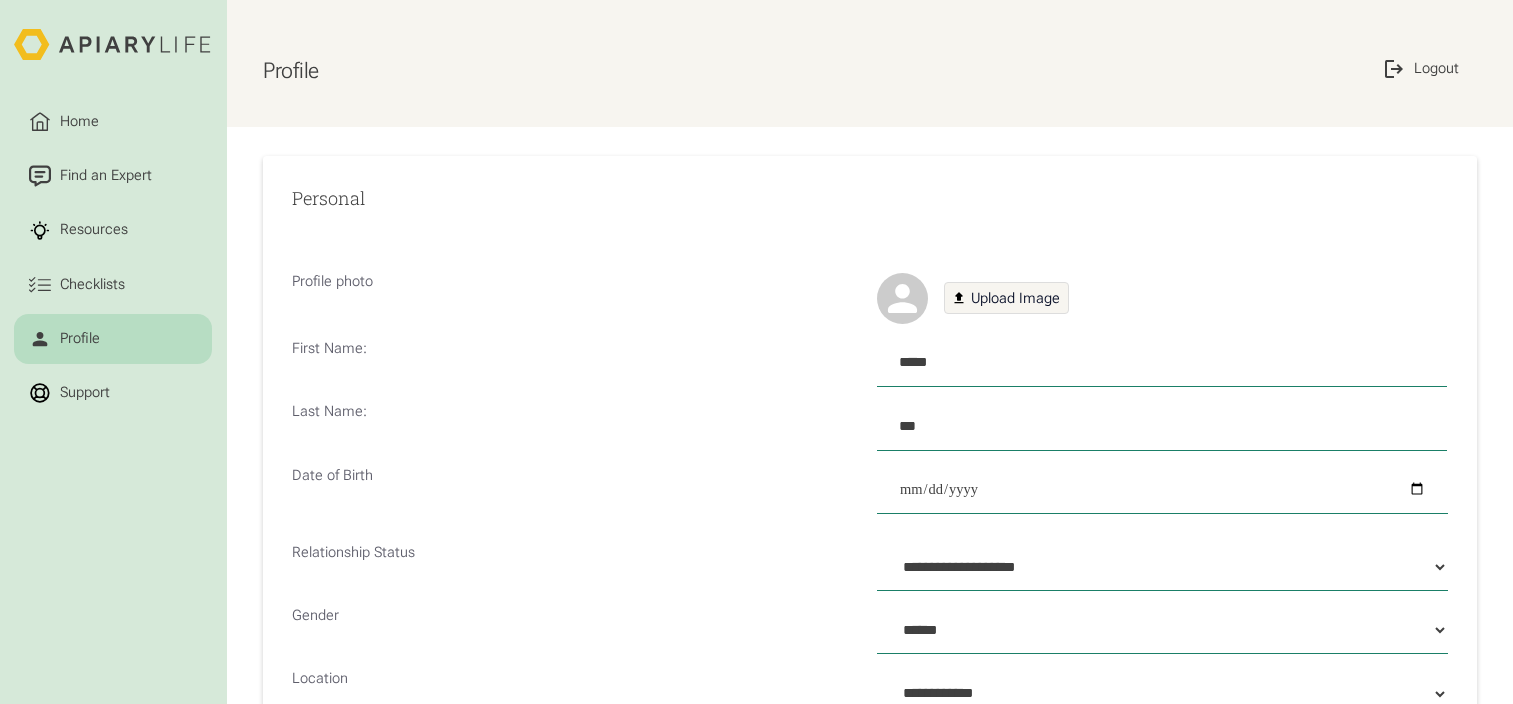 scroll, scrollTop: 0, scrollLeft: 0, axis: both 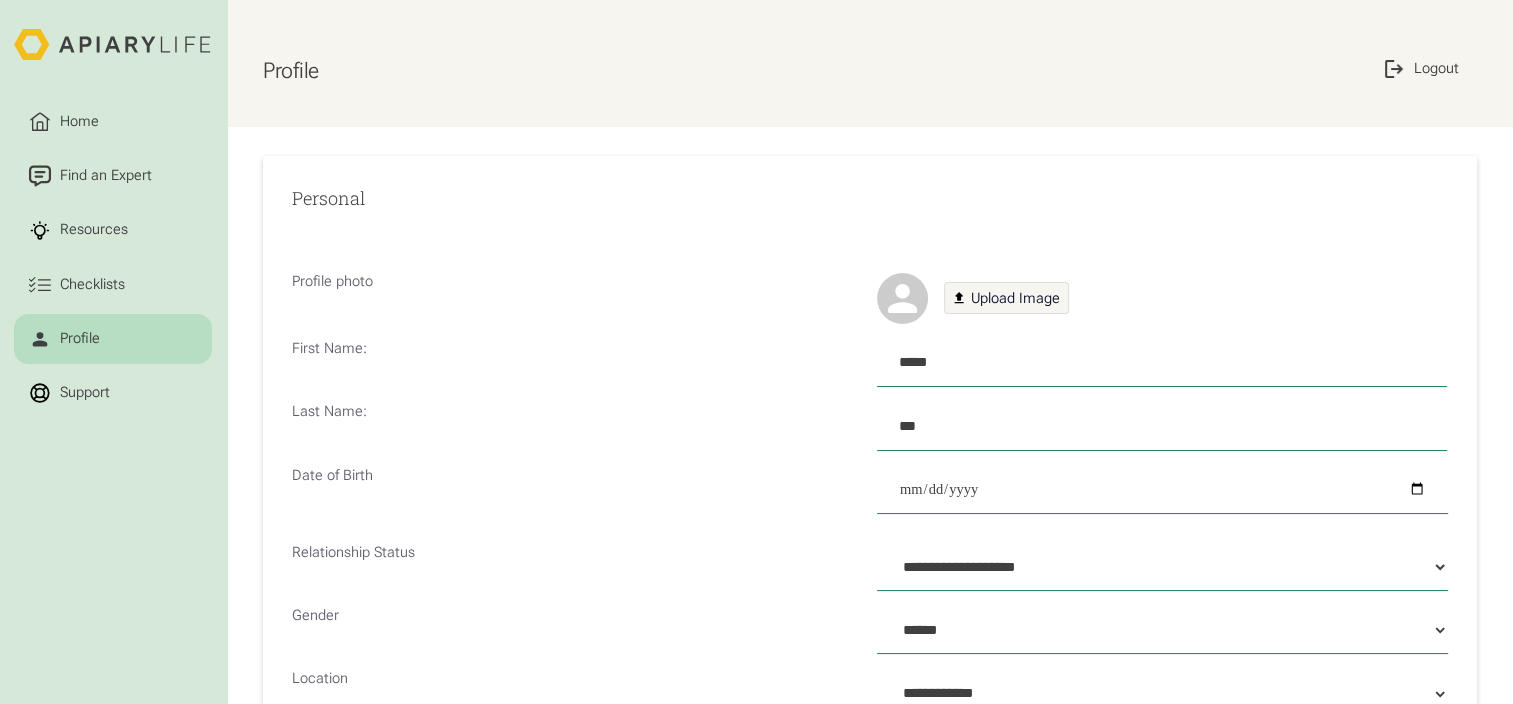 select 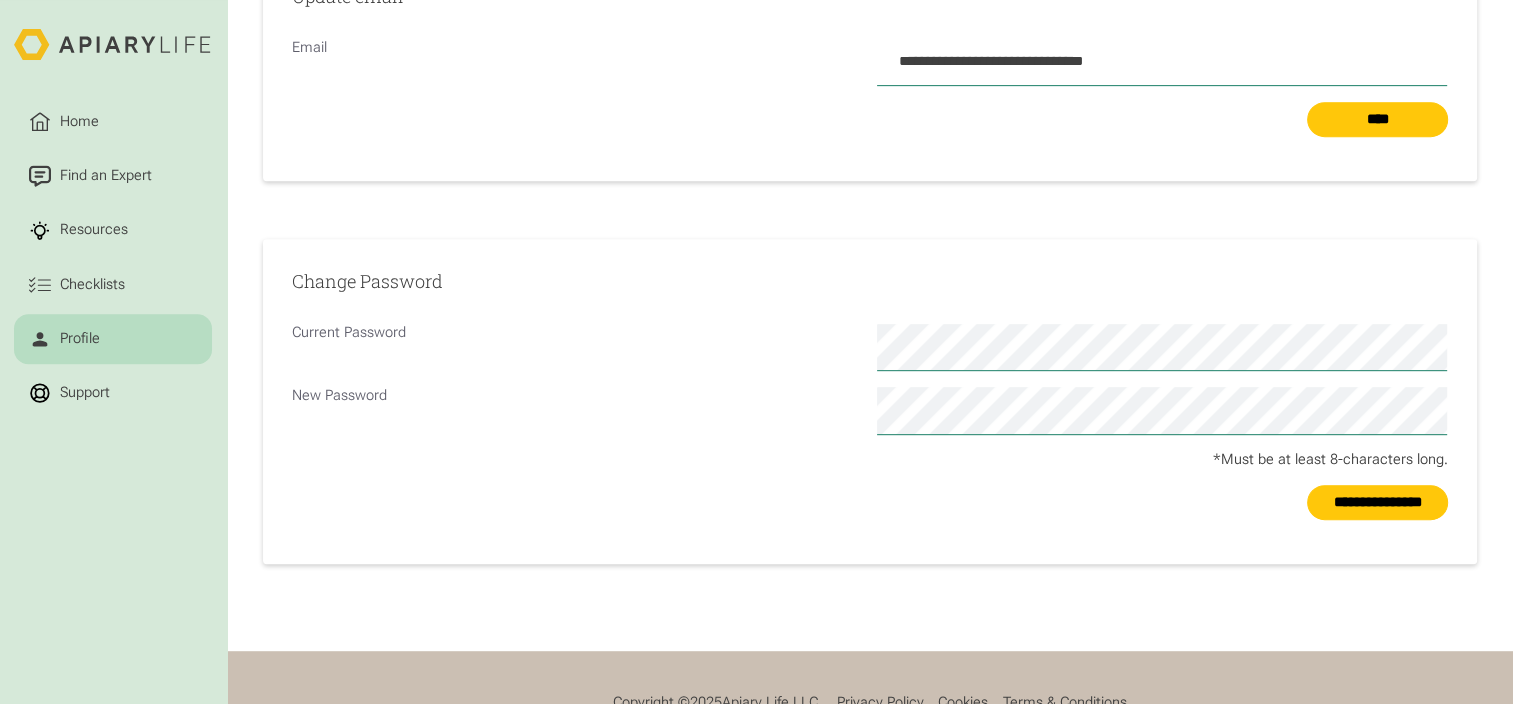 scroll, scrollTop: 988, scrollLeft: 0, axis: vertical 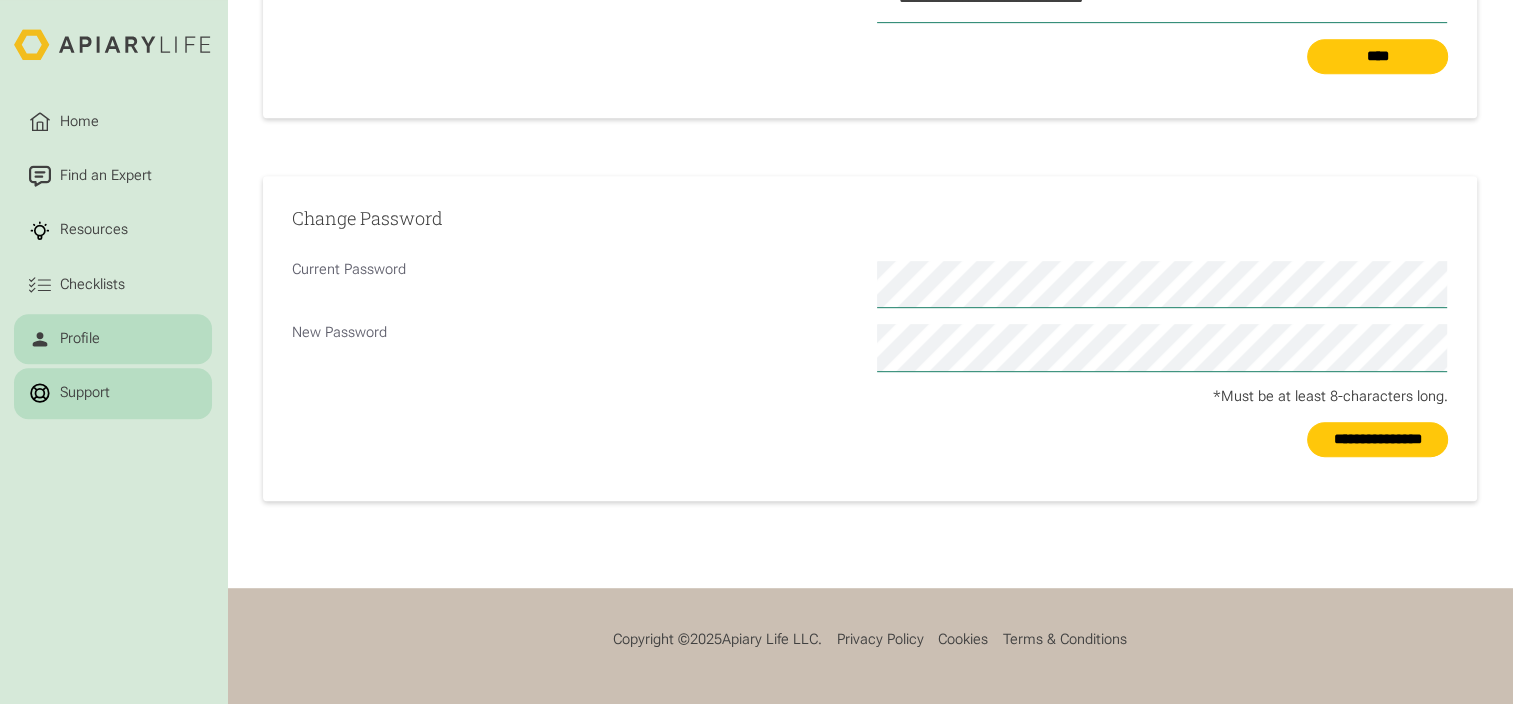 click on "Support" at bounding box center (84, 393) 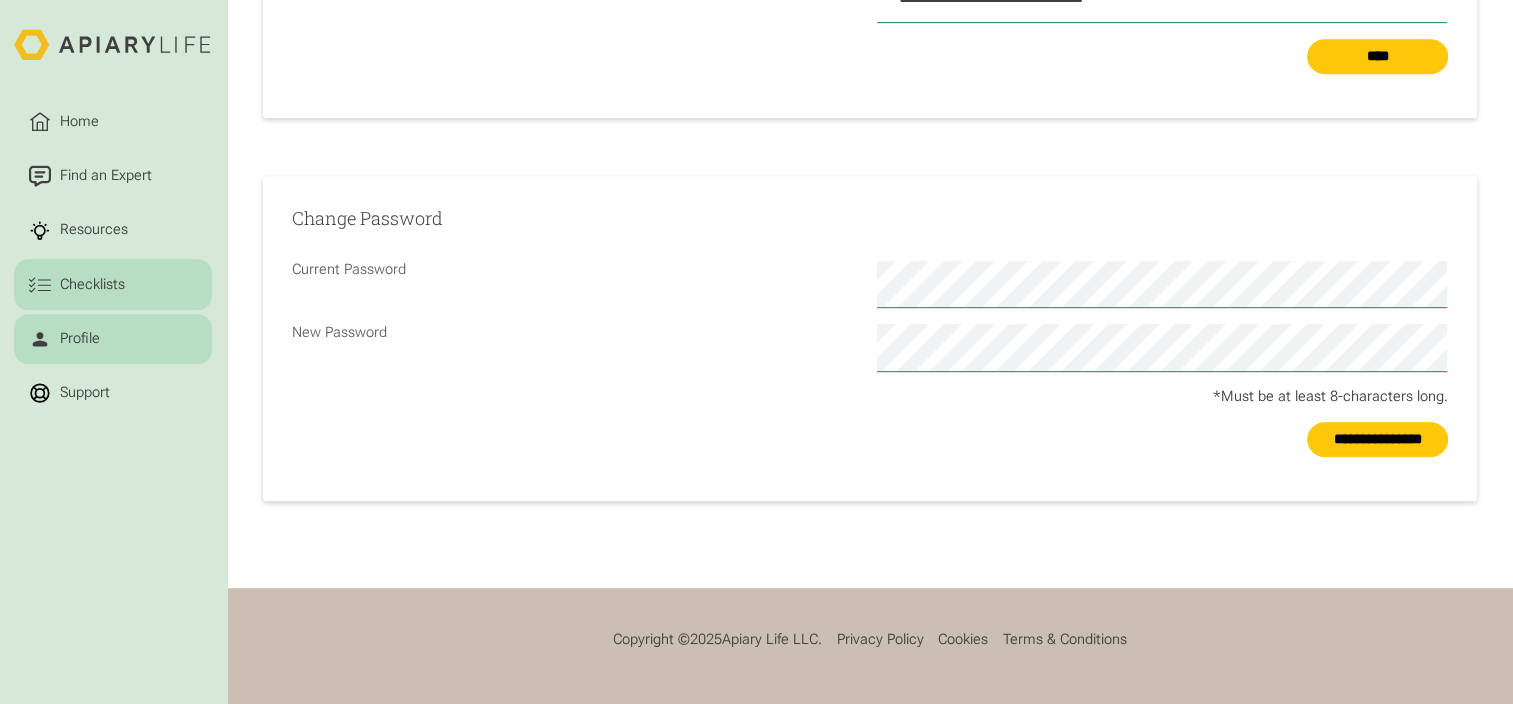 click on "Checklists" at bounding box center (92, 285) 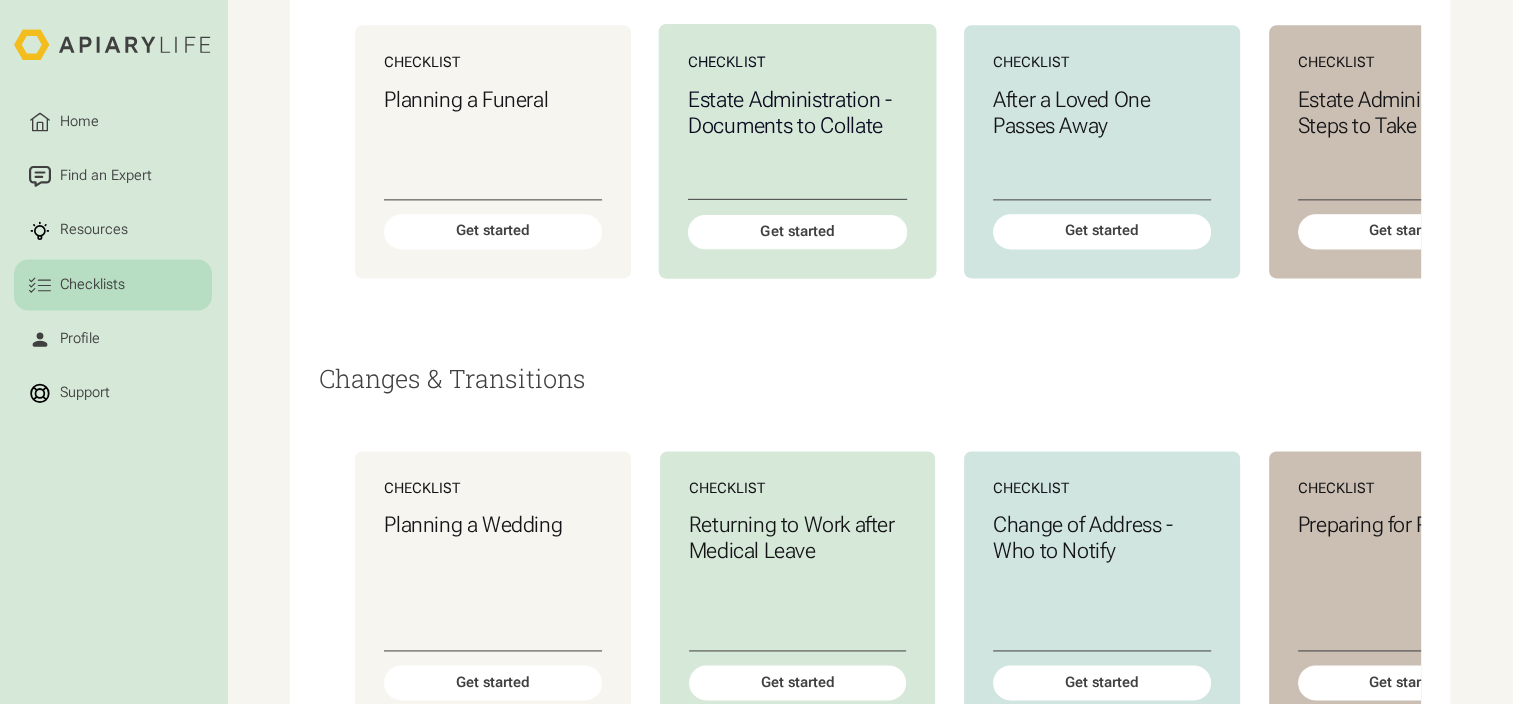 scroll, scrollTop: 2800, scrollLeft: 0, axis: vertical 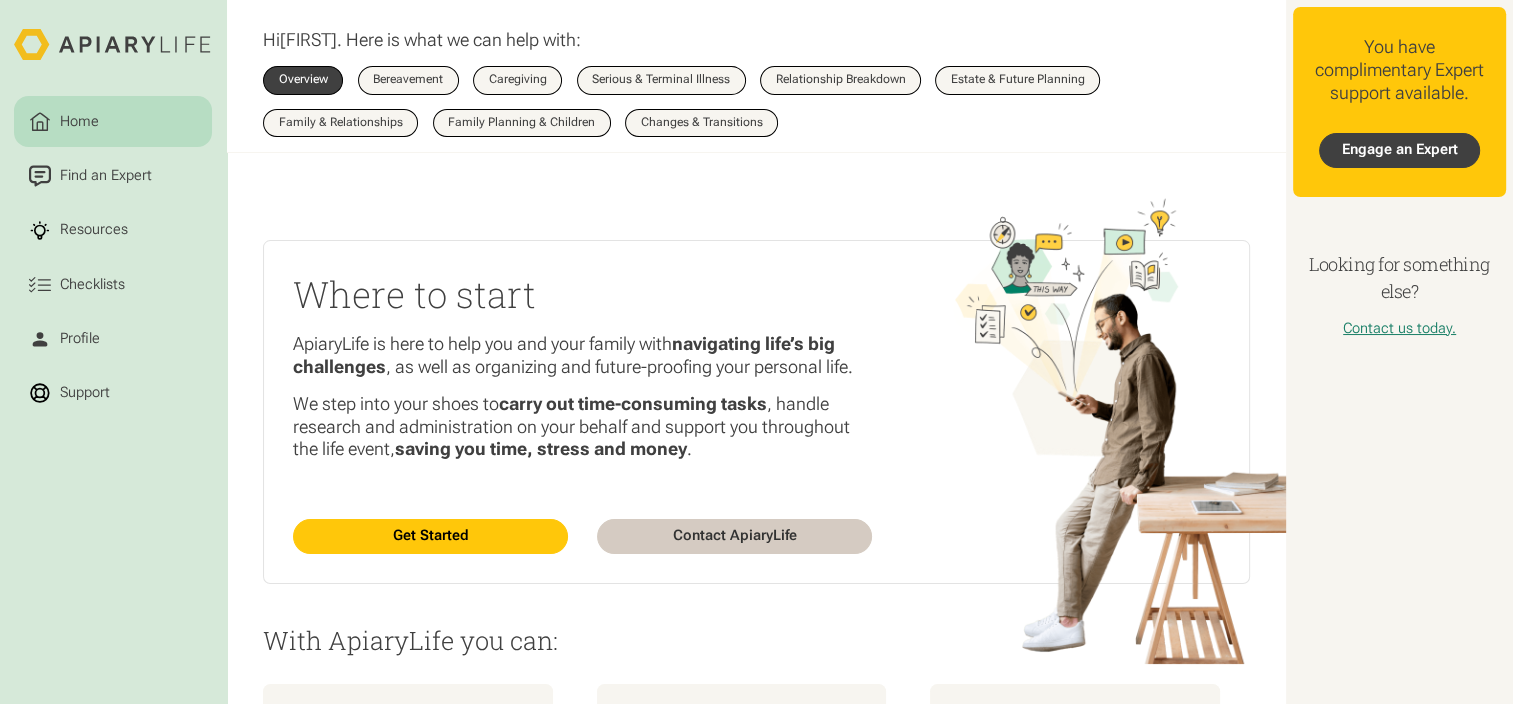 click on "Engage an Expert" at bounding box center (1399, 150) 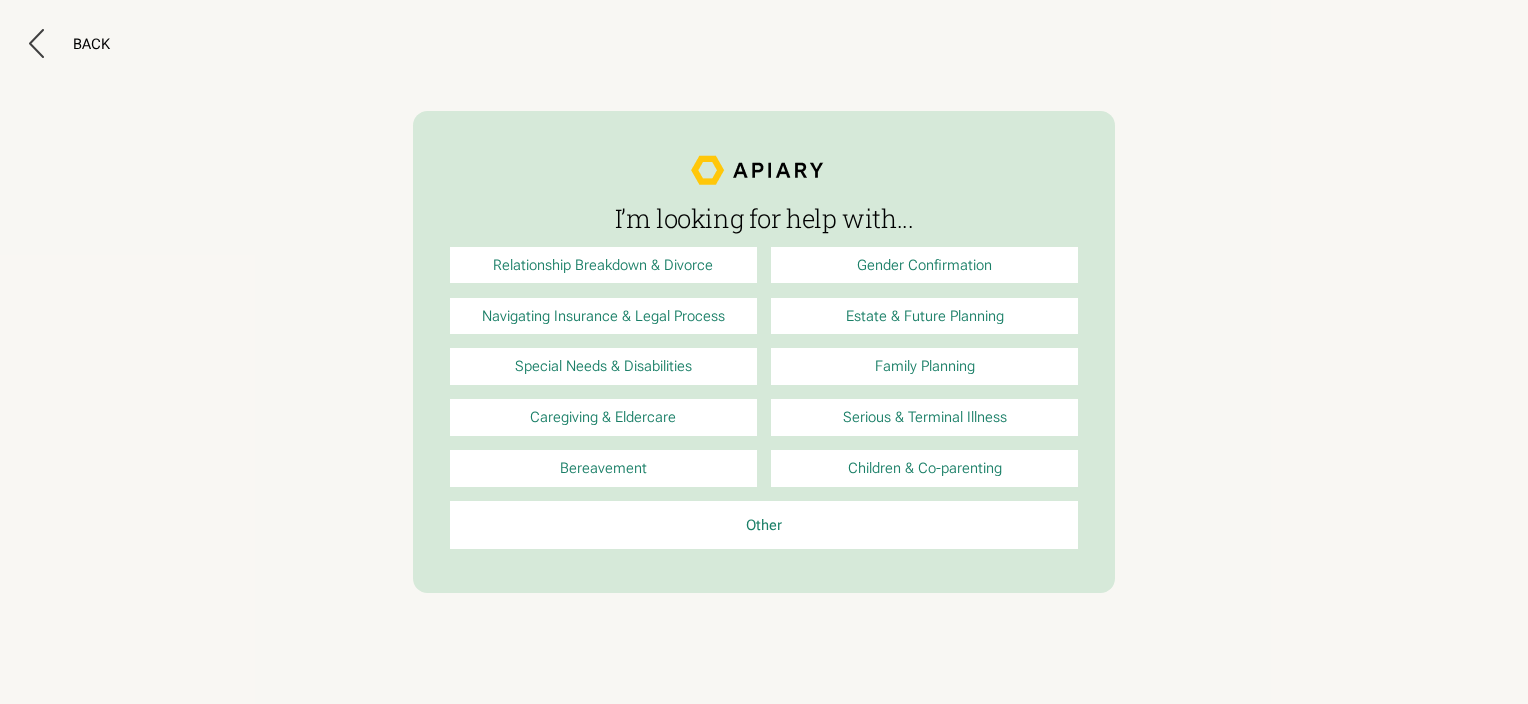 scroll, scrollTop: 0, scrollLeft: 0, axis: both 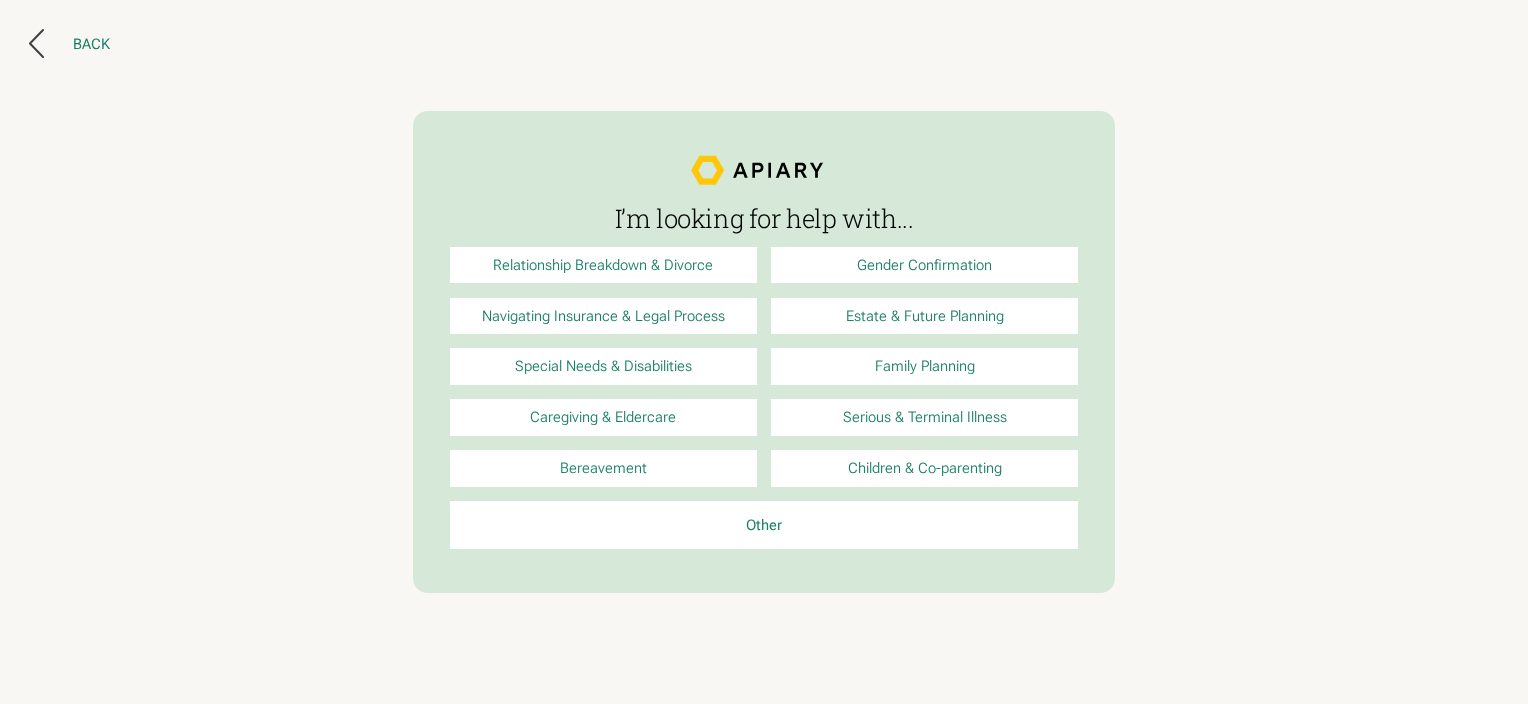 click on "Back" at bounding box center [69, 43] 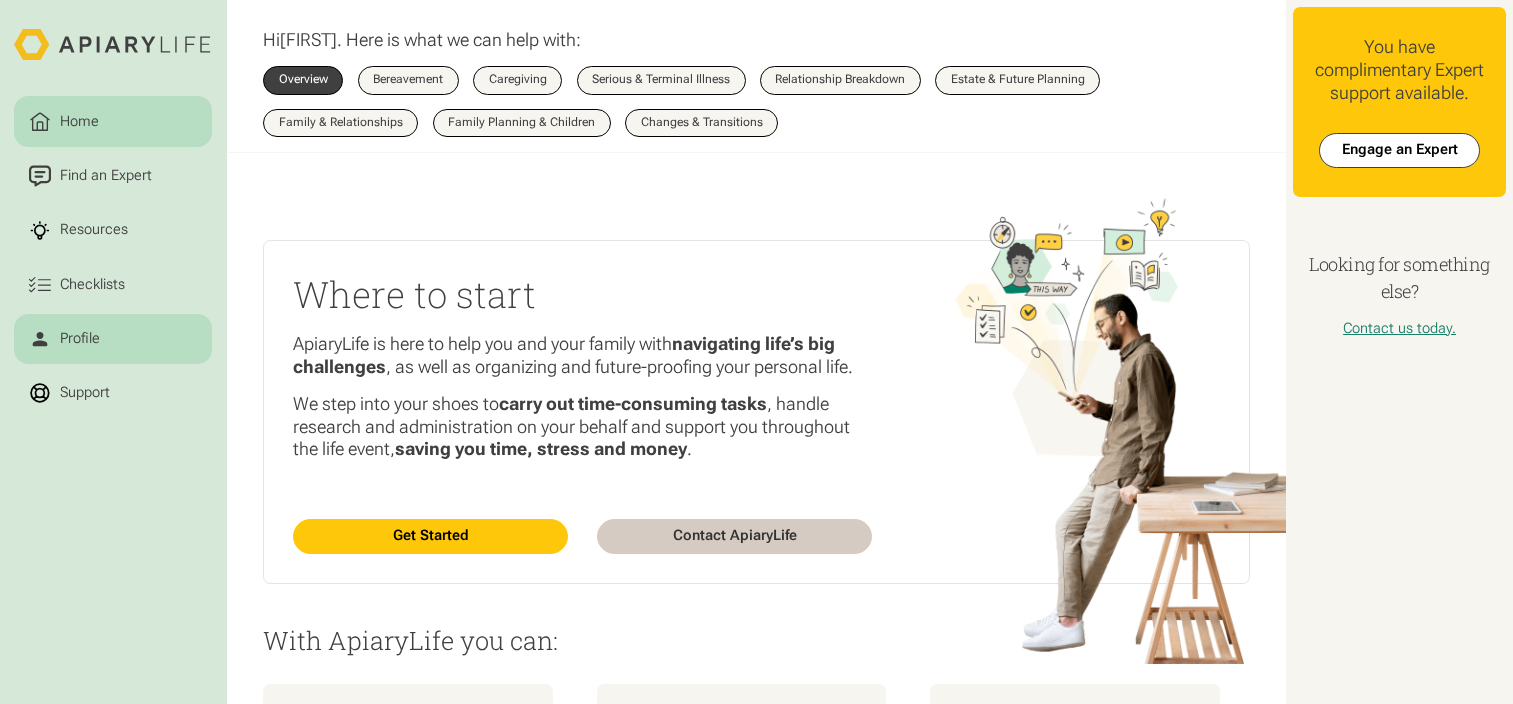 scroll, scrollTop: 0, scrollLeft: 0, axis: both 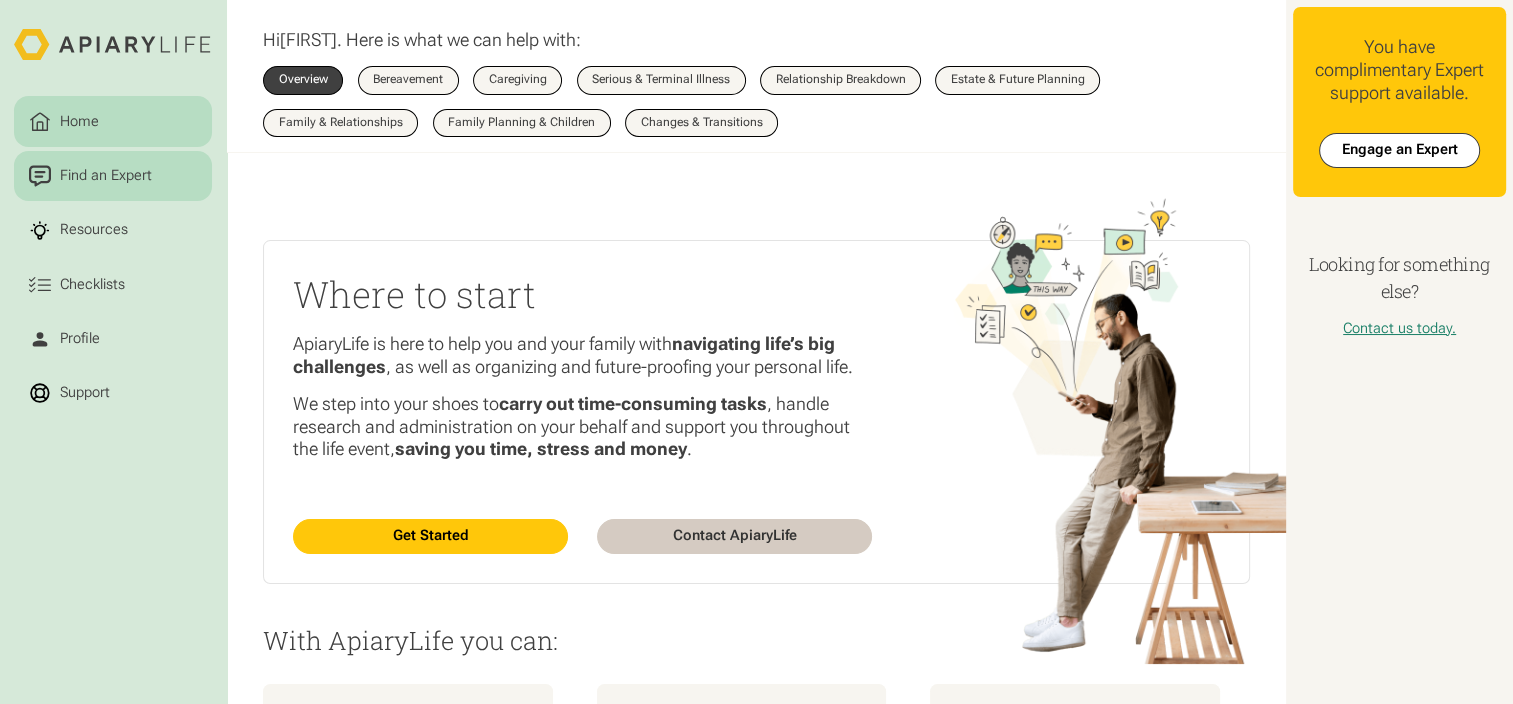 click on "Find an Expert" at bounding box center [105, 176] 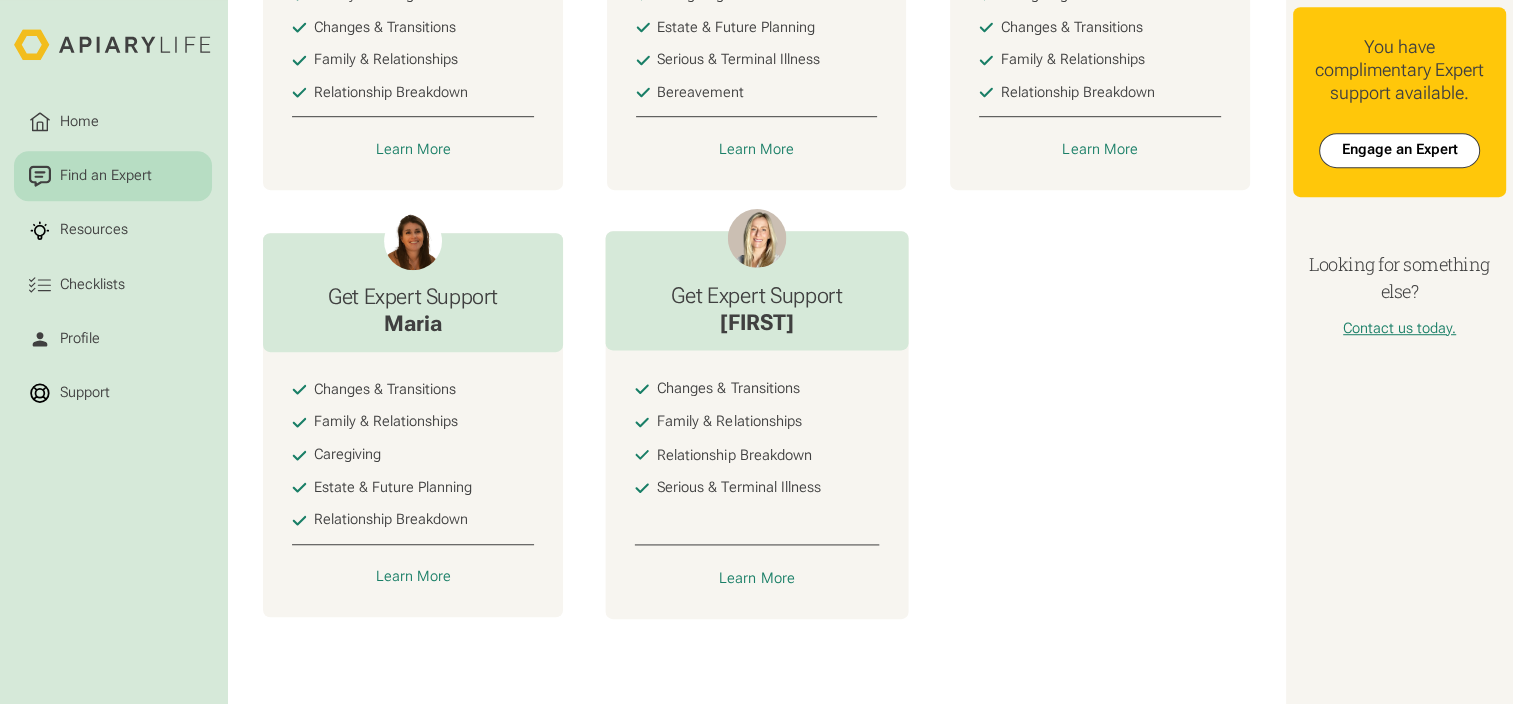 scroll, scrollTop: 1307, scrollLeft: 0, axis: vertical 